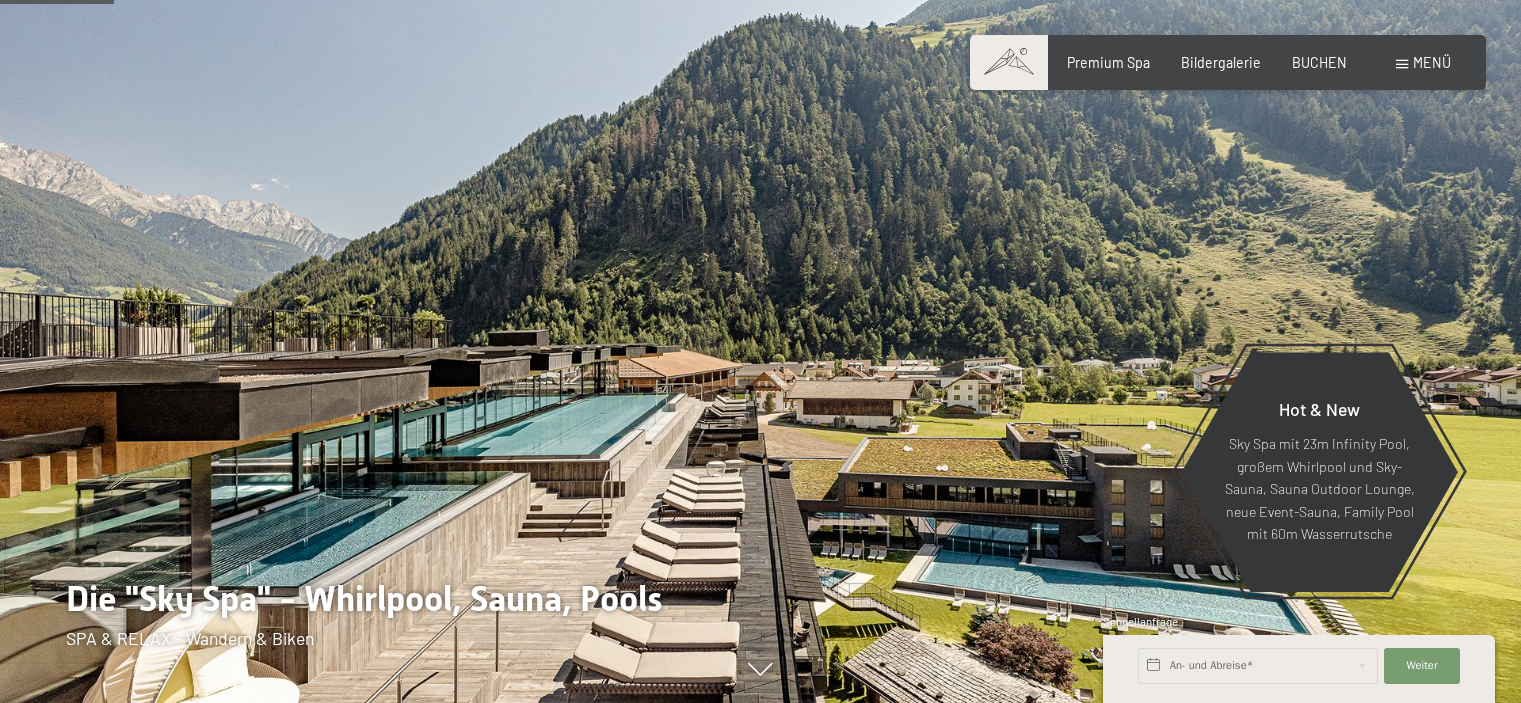 scroll, scrollTop: 900, scrollLeft: 0, axis: vertical 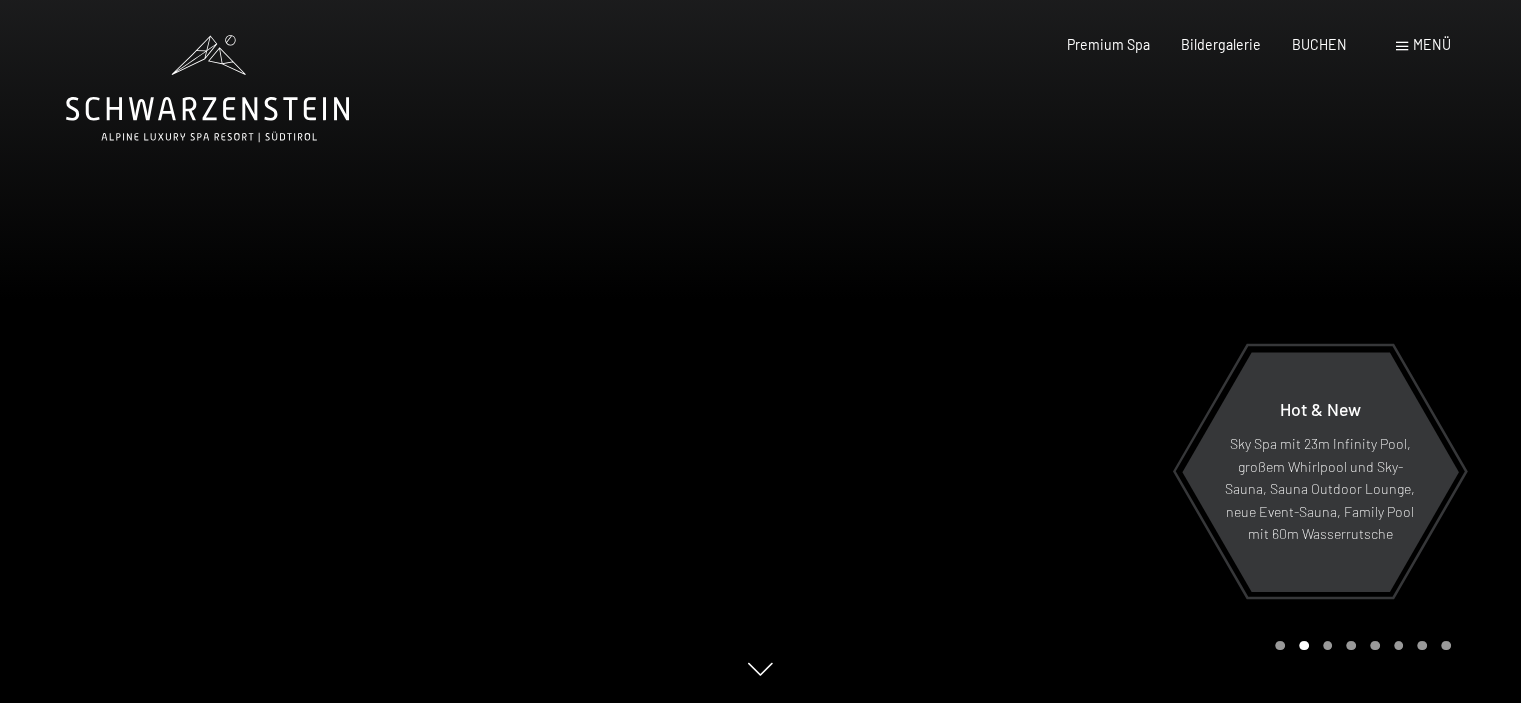 click on "Menü" at bounding box center [1432, 44] 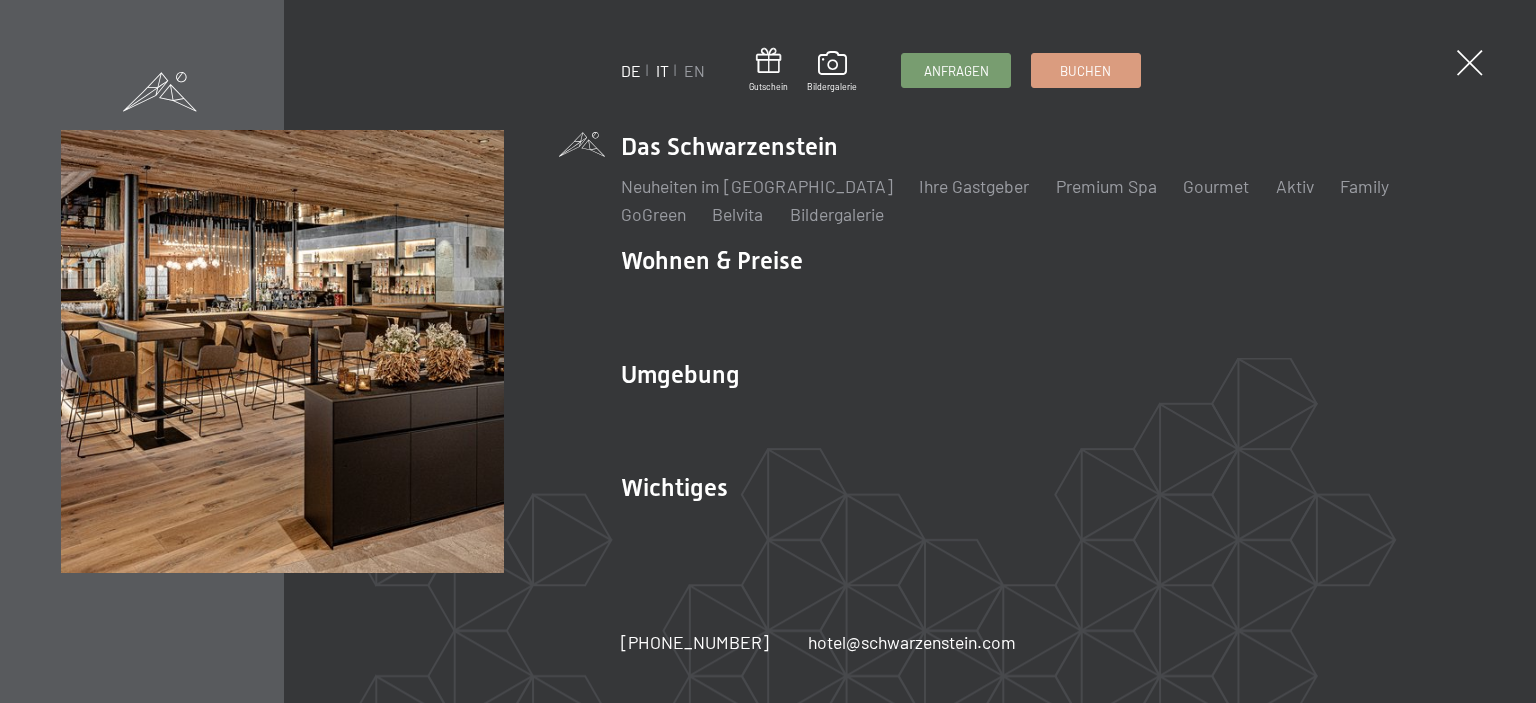 click on "IT" at bounding box center (662, 70) 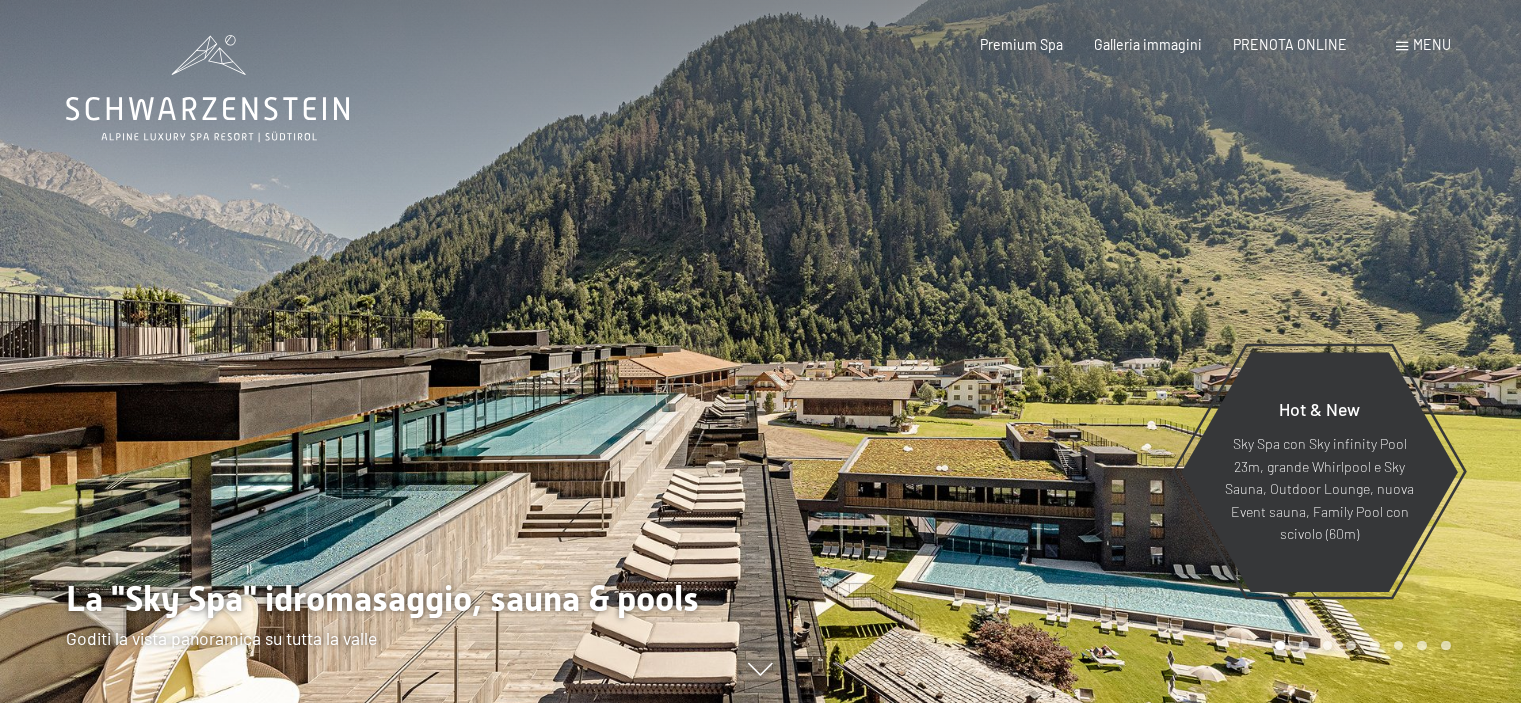 scroll, scrollTop: 0, scrollLeft: 0, axis: both 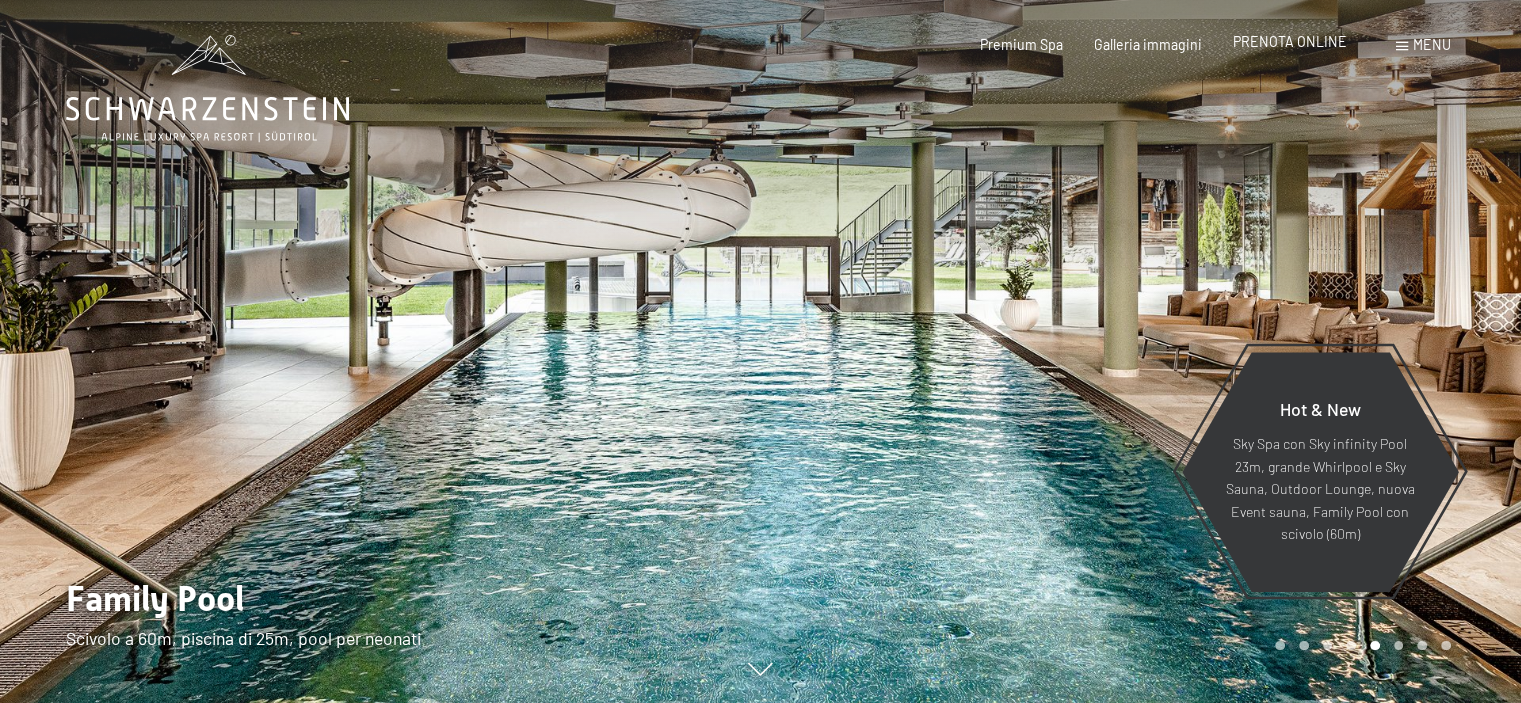 click on "PRENOTA ONLINE" at bounding box center [1290, 41] 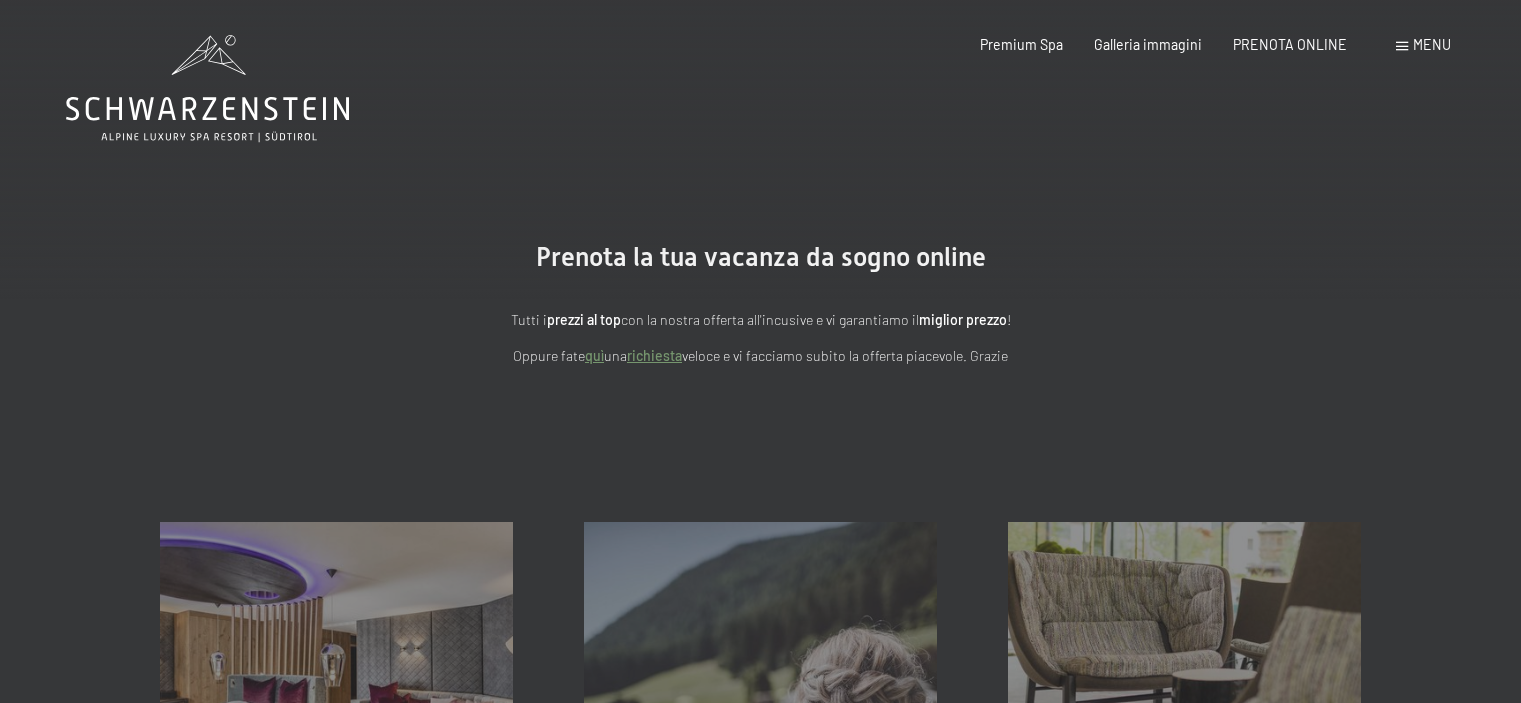 scroll, scrollTop: 0, scrollLeft: 0, axis: both 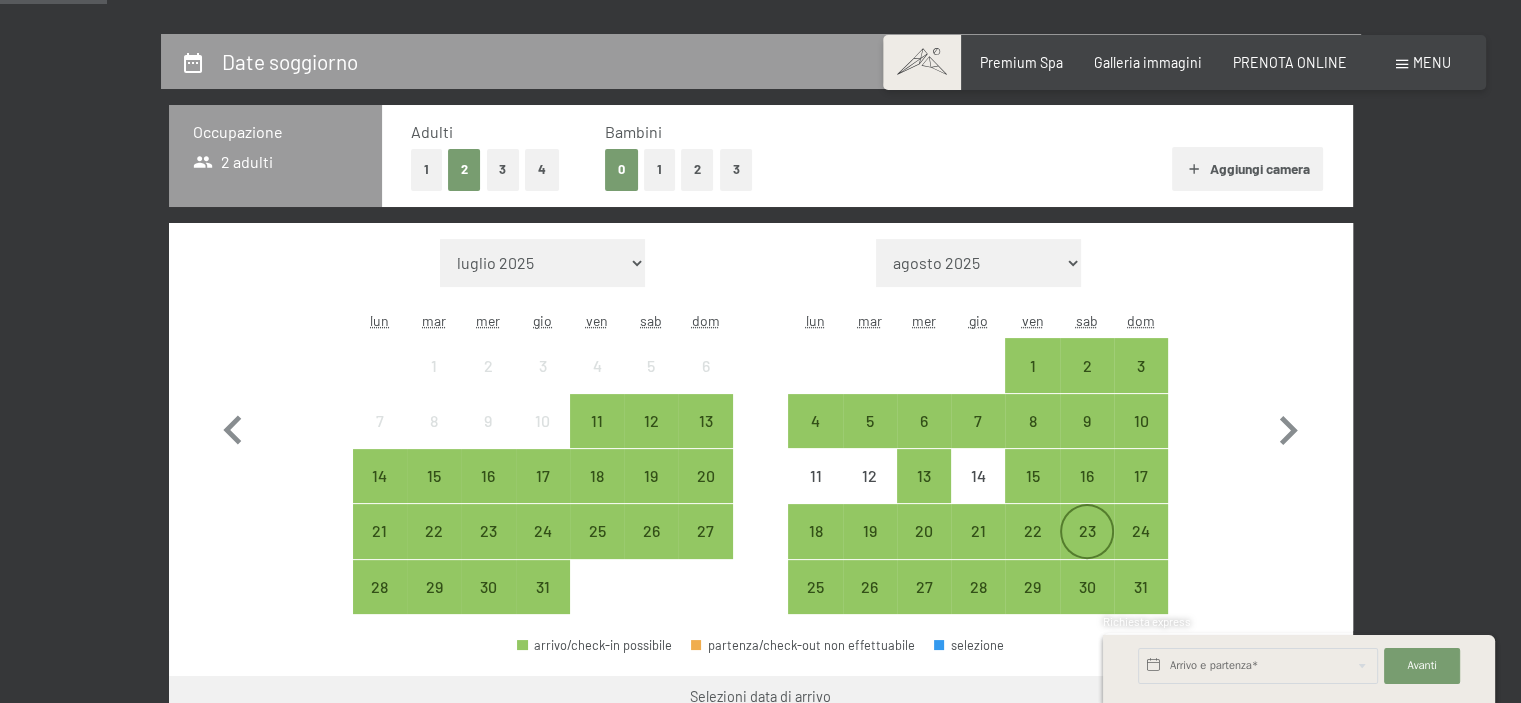 click on "23" at bounding box center (1087, 548) 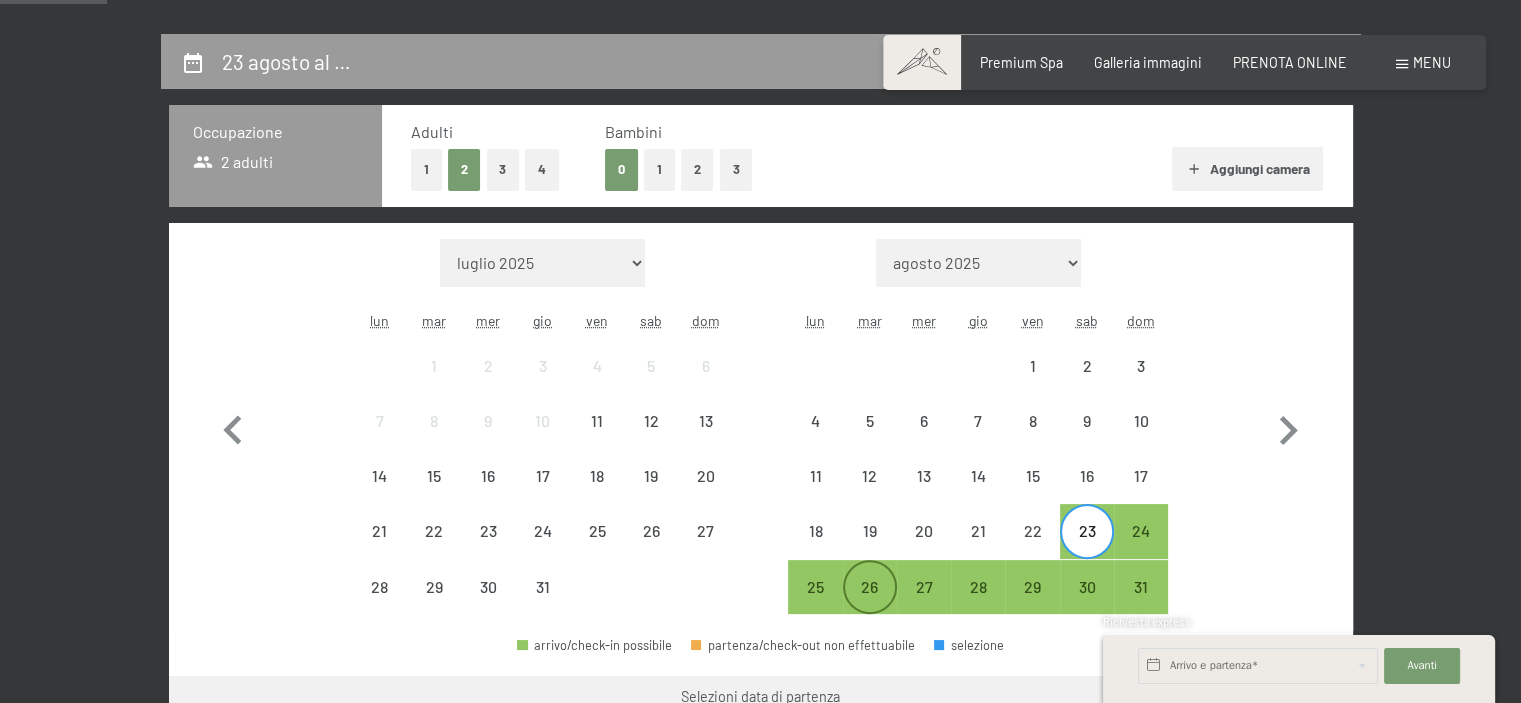 click on "26" at bounding box center (870, 604) 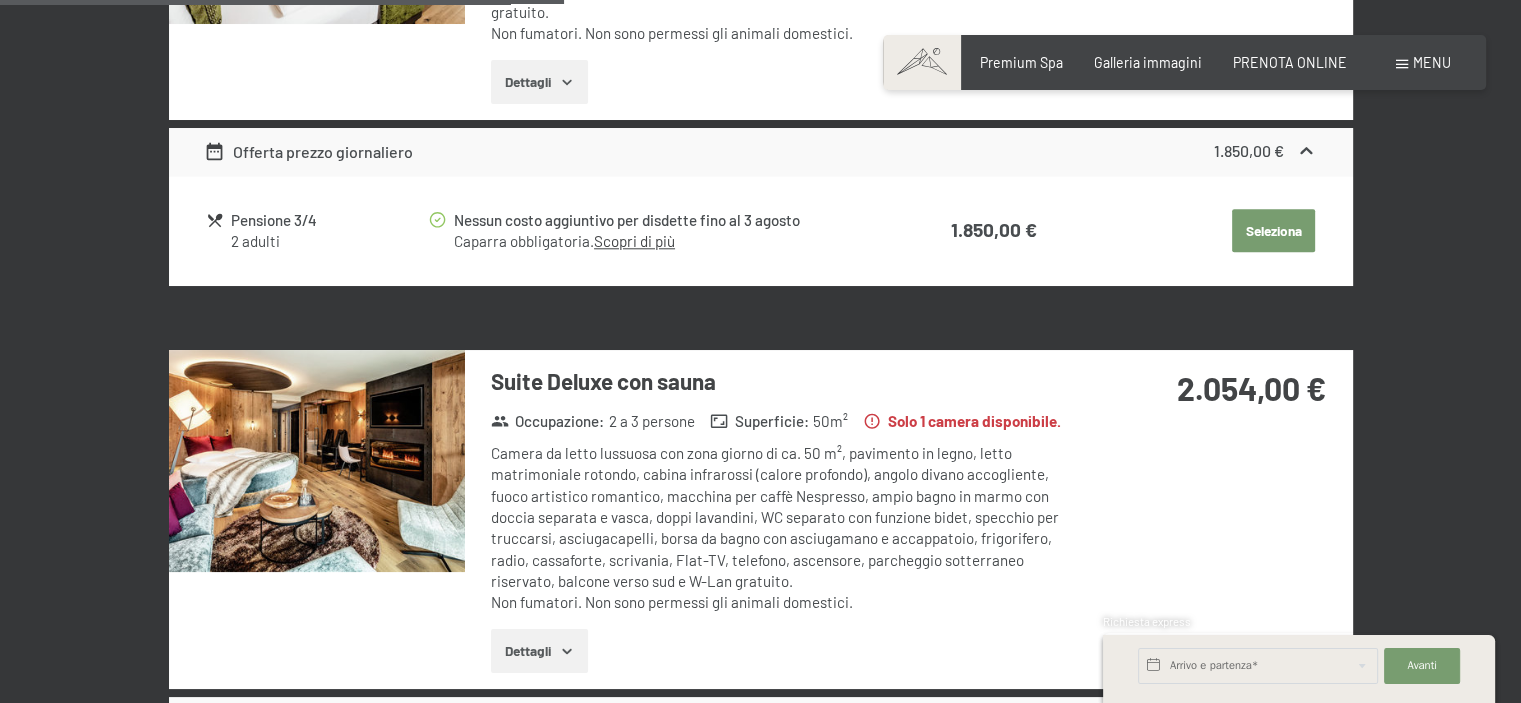 scroll, scrollTop: 2200, scrollLeft: 0, axis: vertical 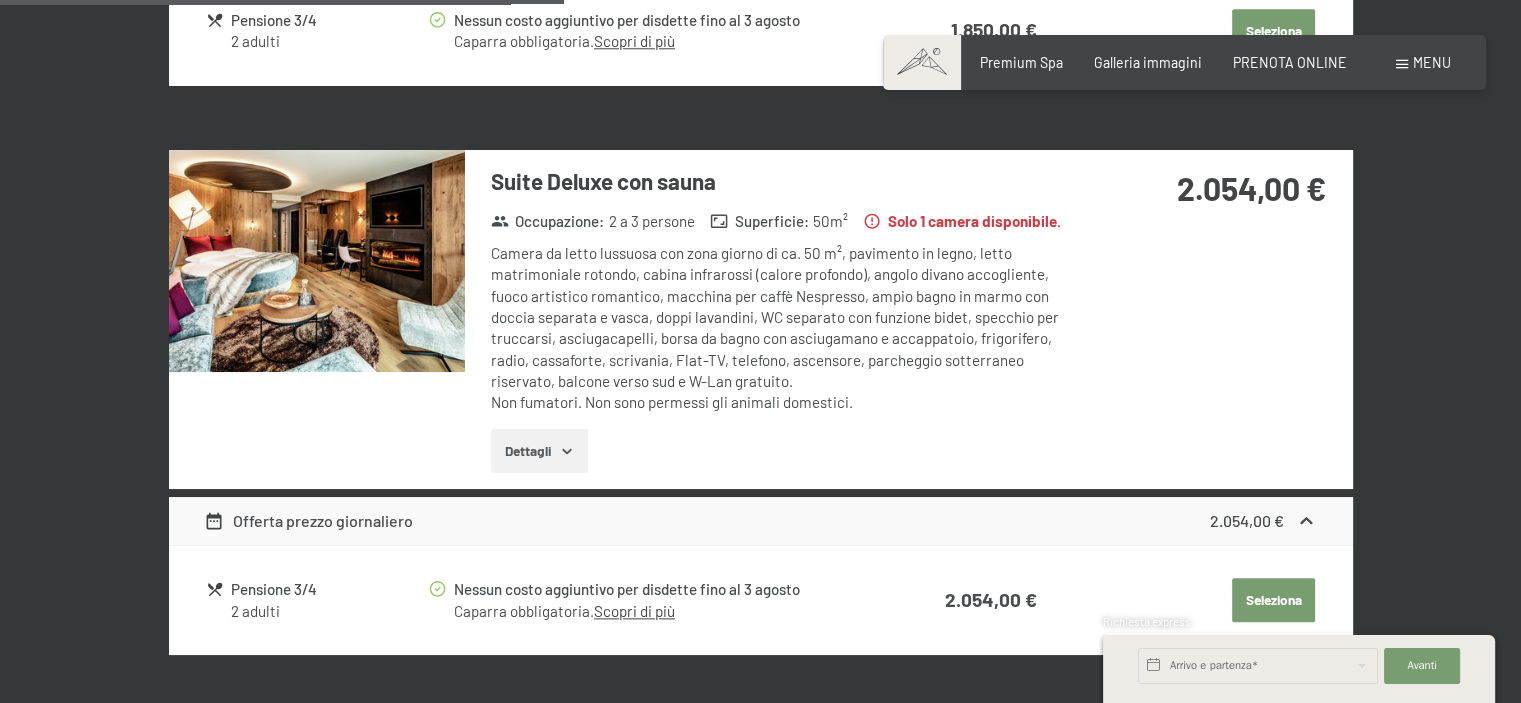 click at bounding box center [317, 261] 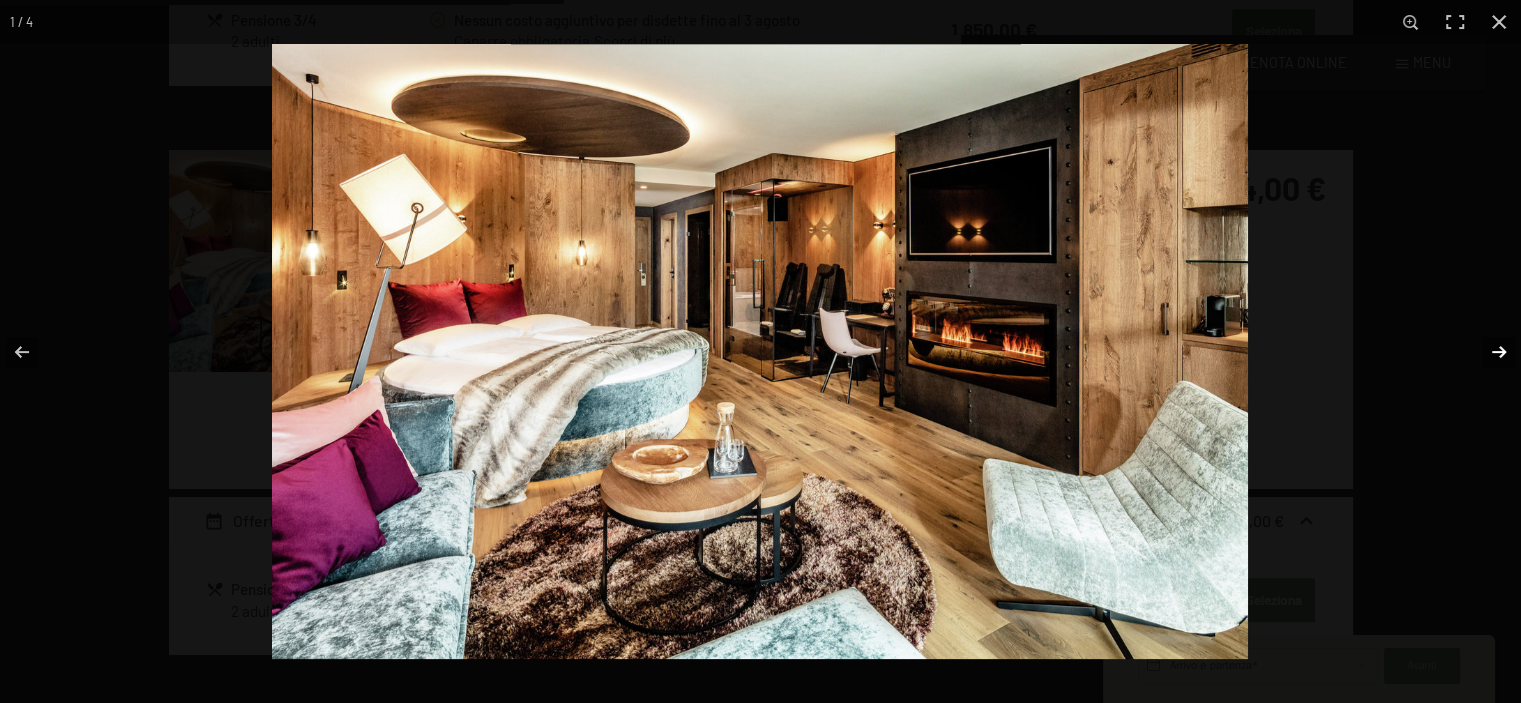 click at bounding box center [1486, 352] 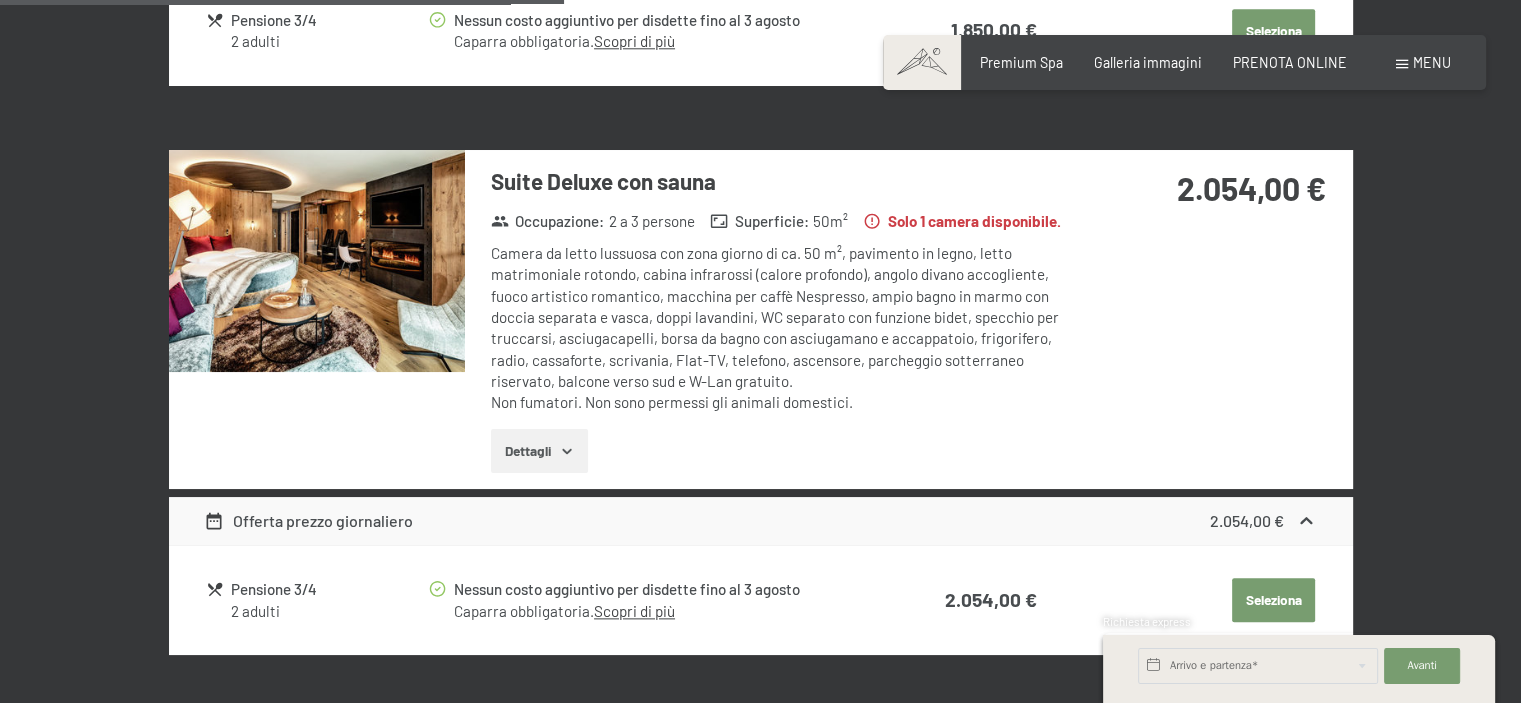 click at bounding box center [0, 0] 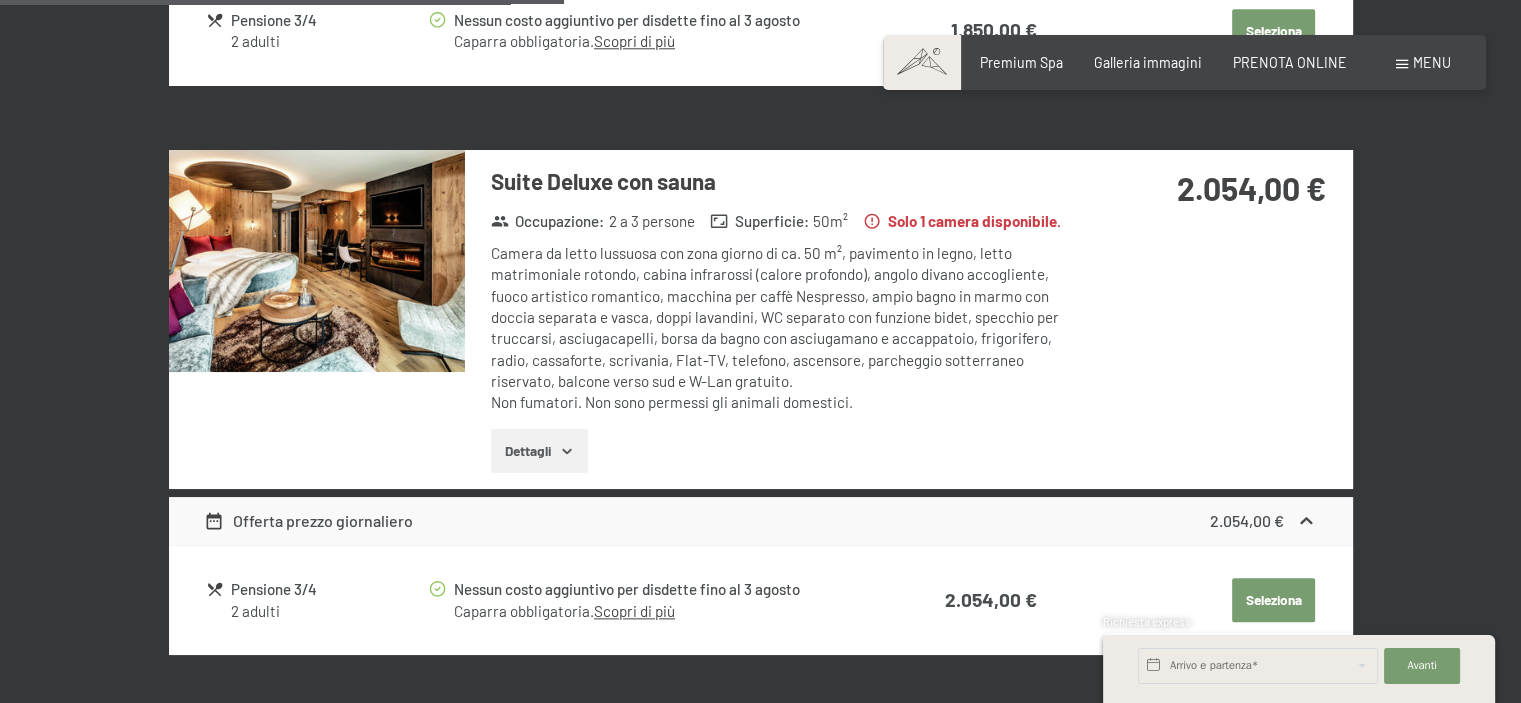 click at bounding box center [317, 261] 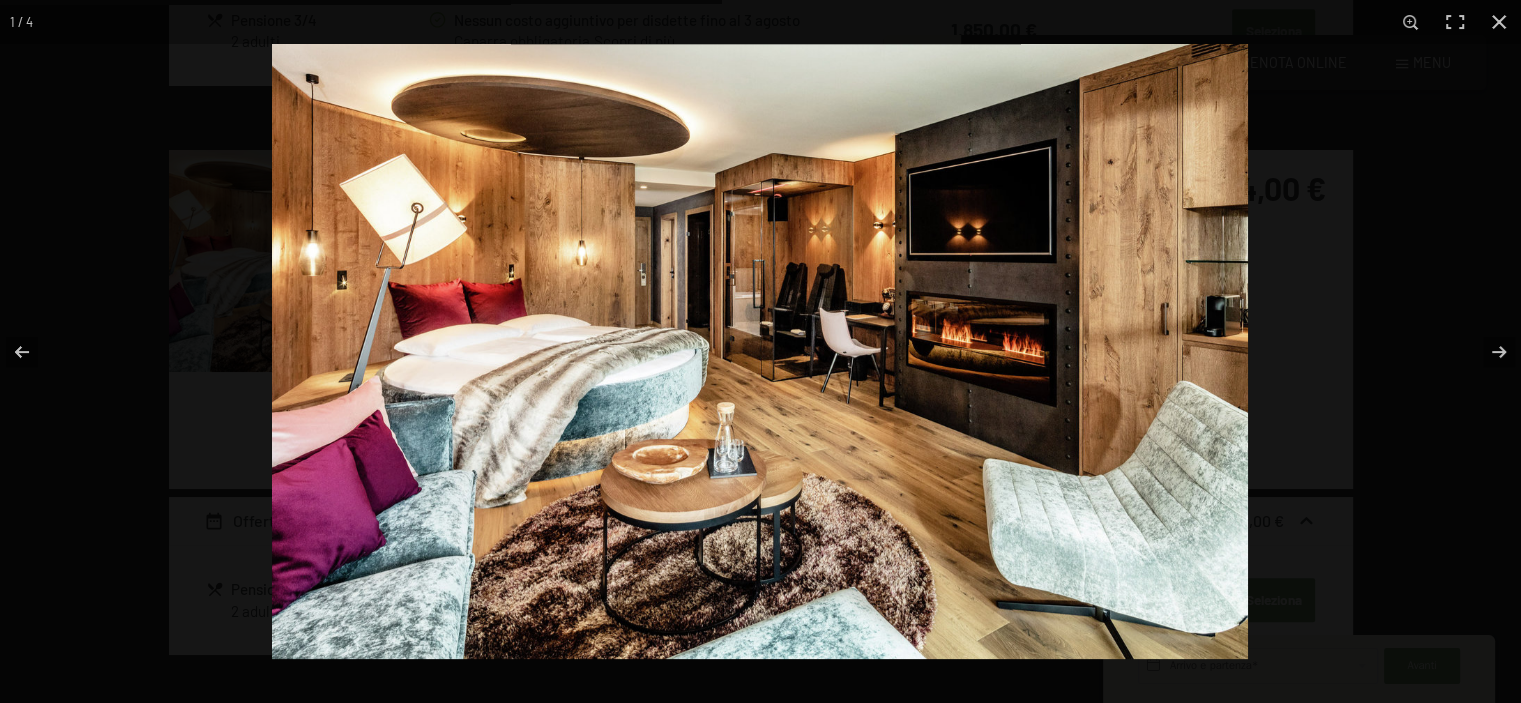 scroll, scrollTop: 2815, scrollLeft: 0, axis: vertical 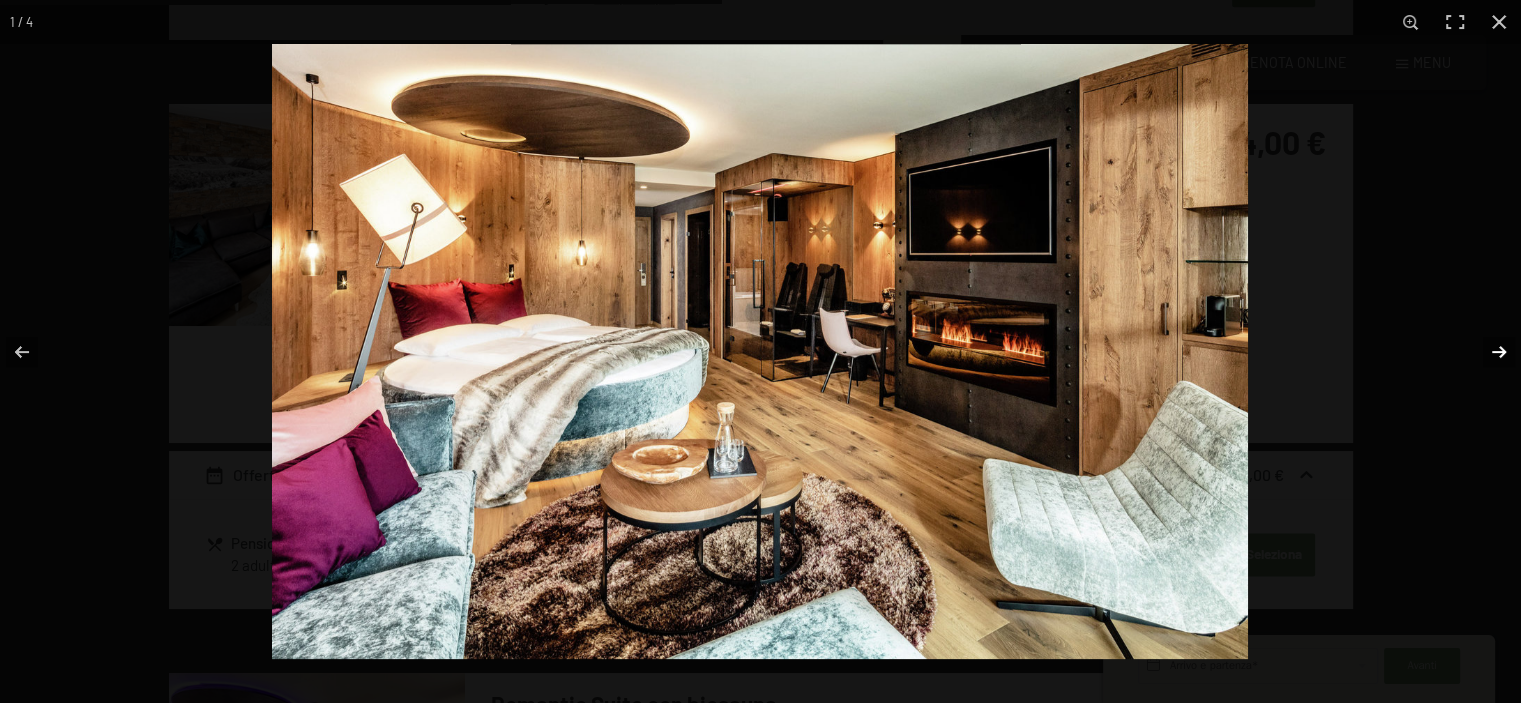 click at bounding box center (1486, 352) 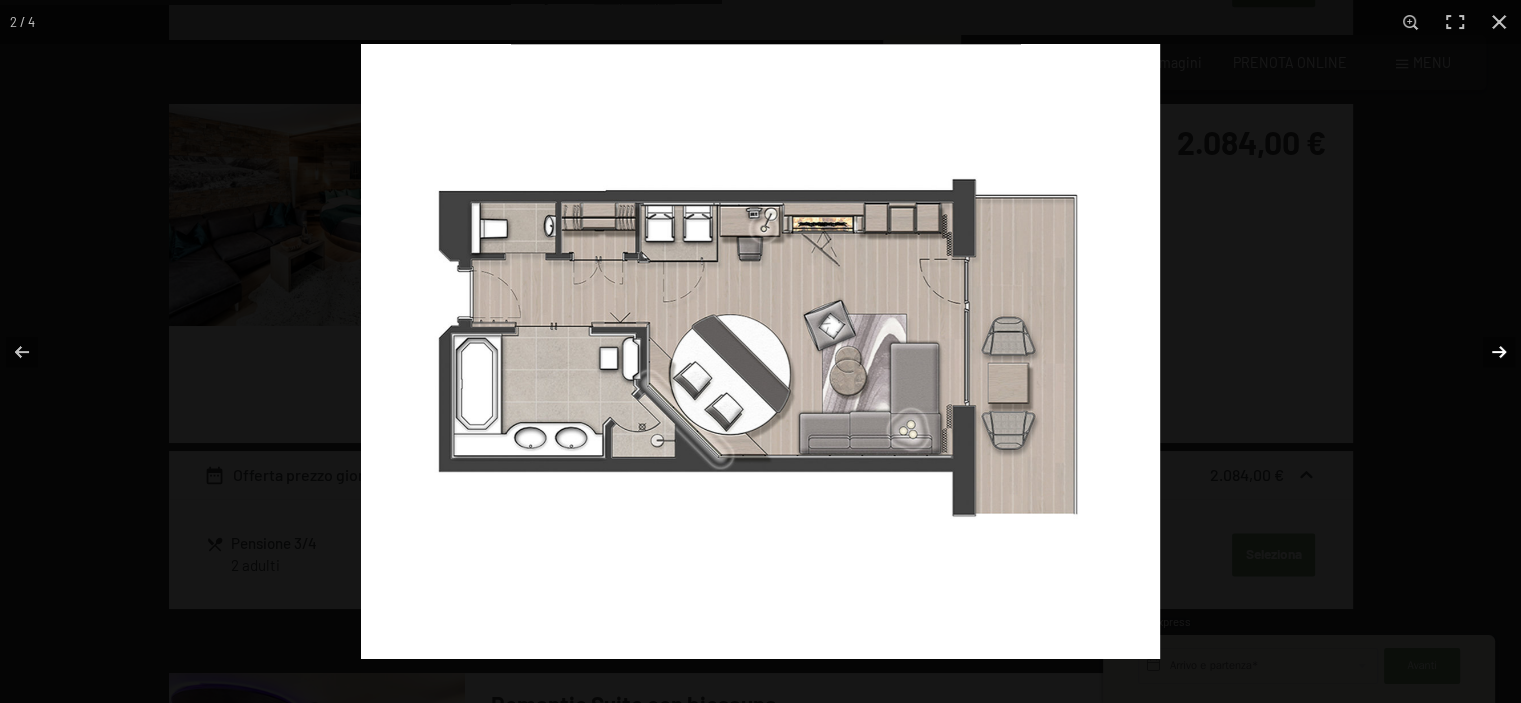 click at bounding box center [1486, 352] 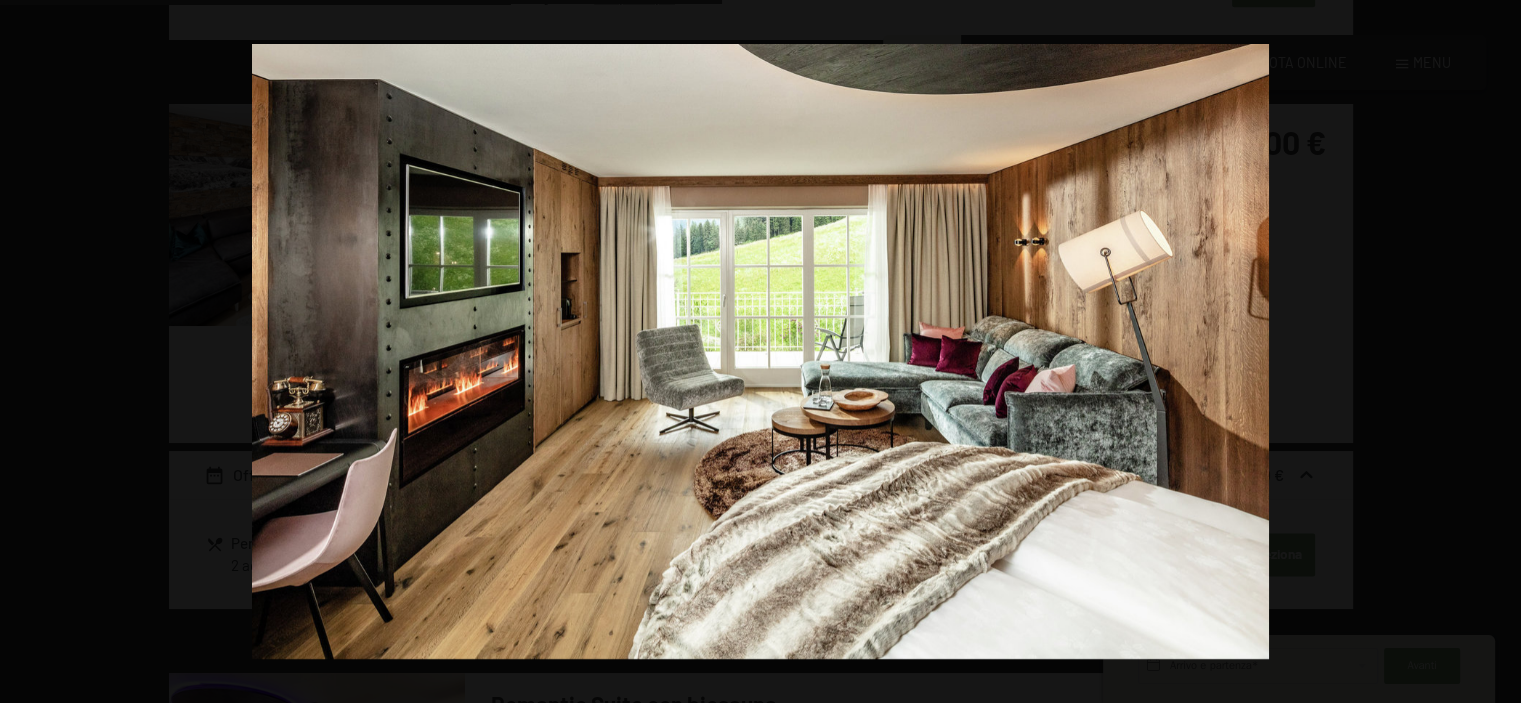click at bounding box center (1486, 352) 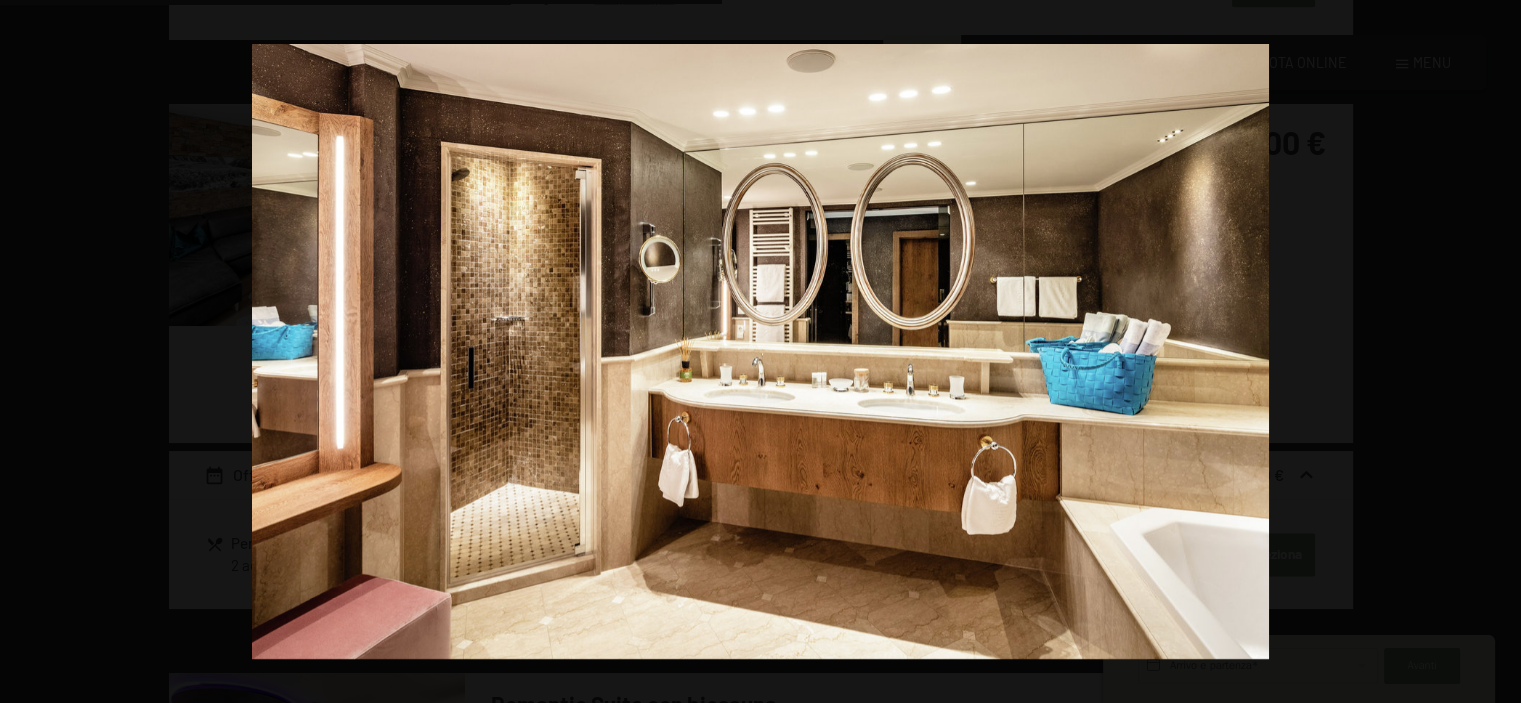 click at bounding box center [1486, 352] 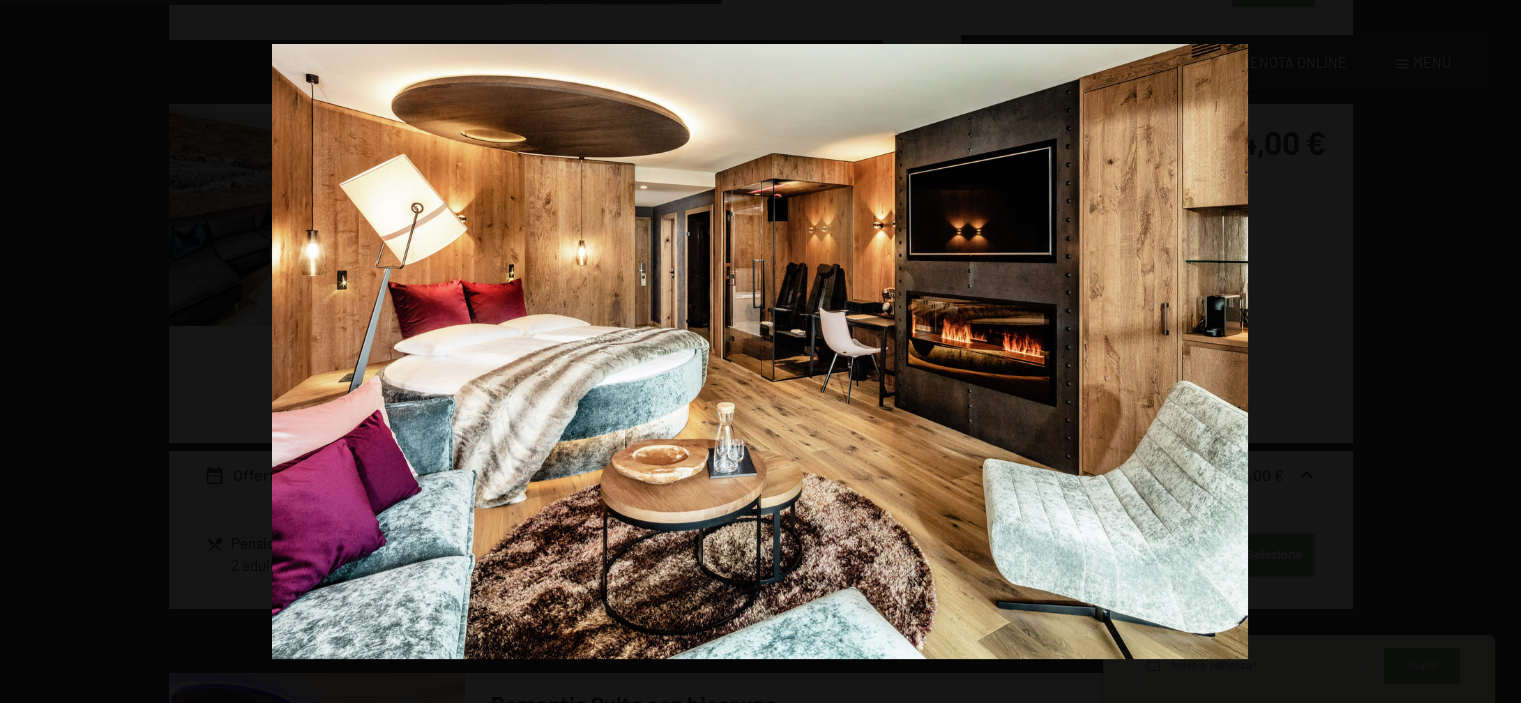 click at bounding box center [1486, 352] 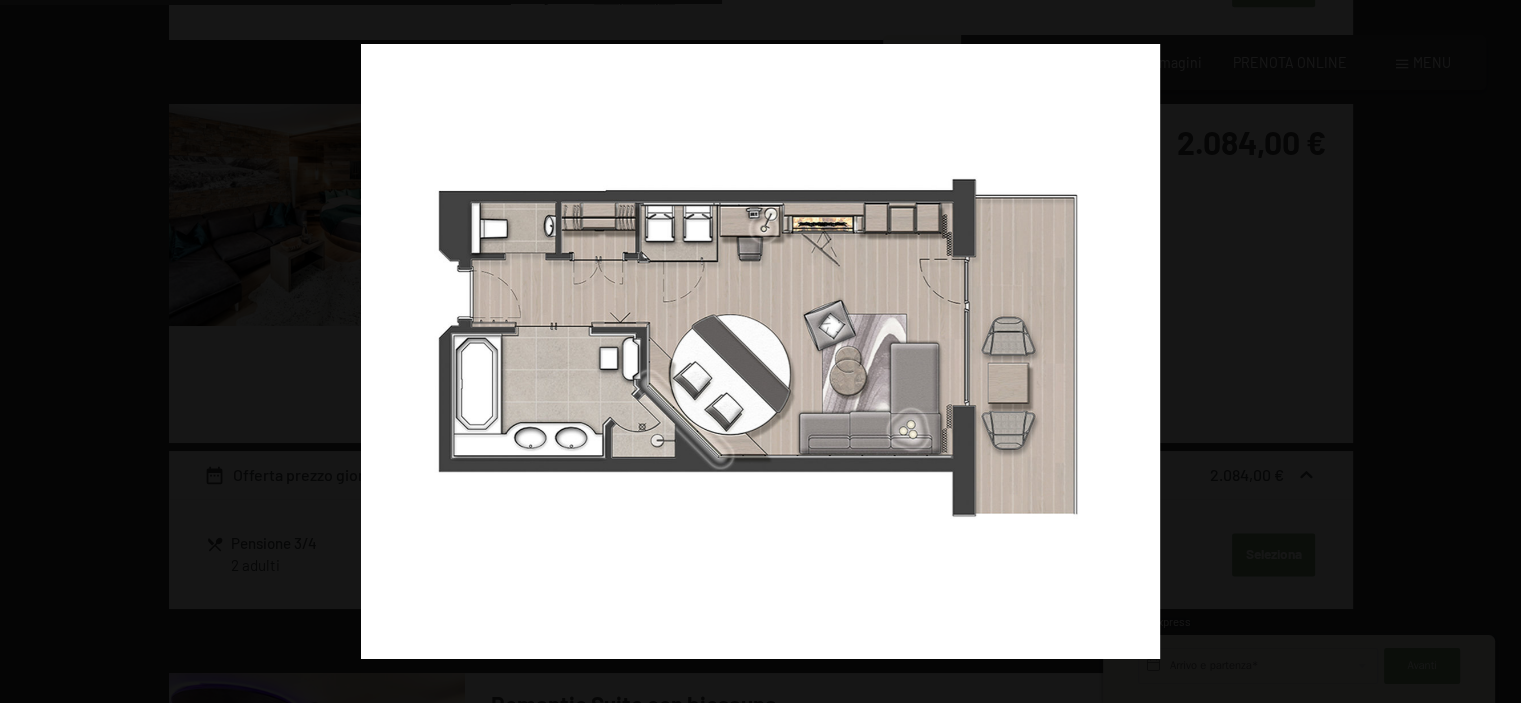 click at bounding box center [1486, 352] 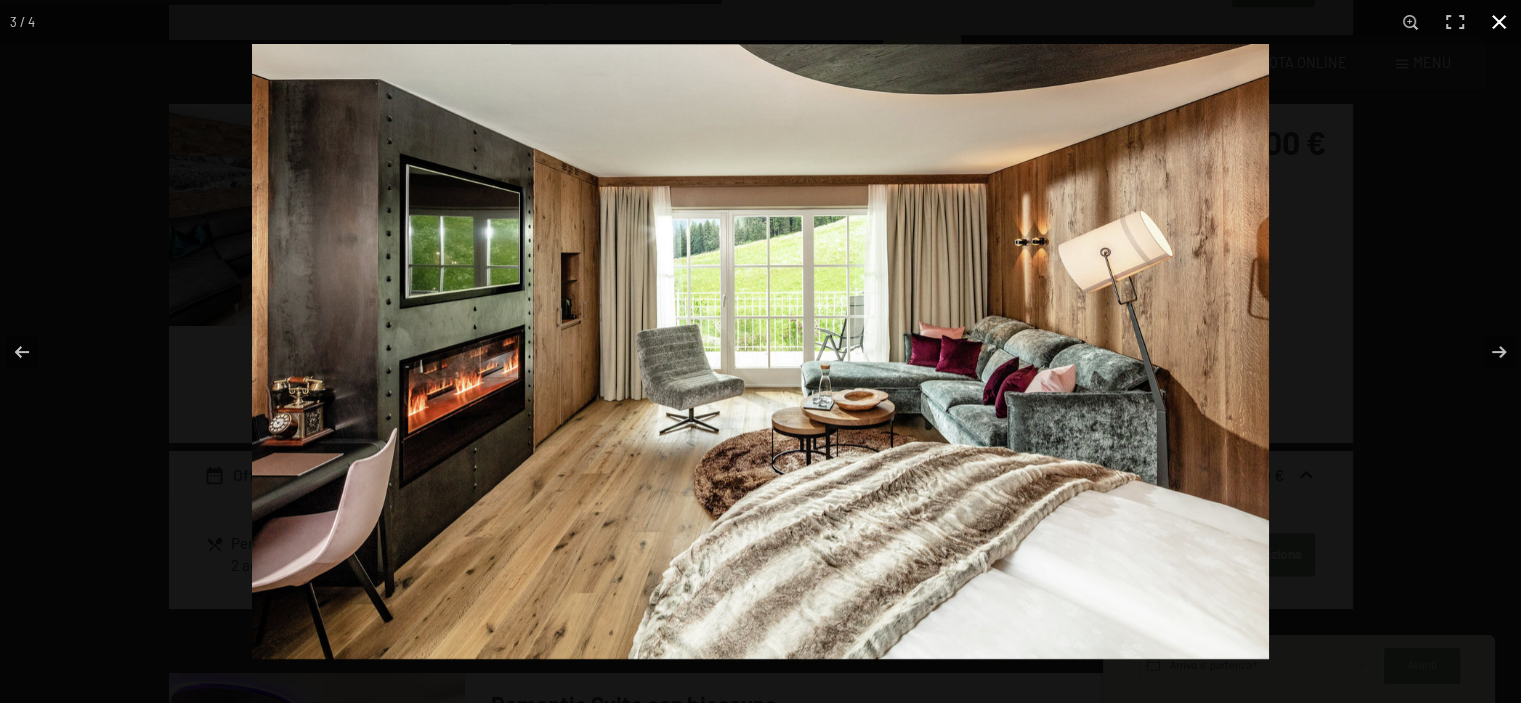 click at bounding box center (1499, 22) 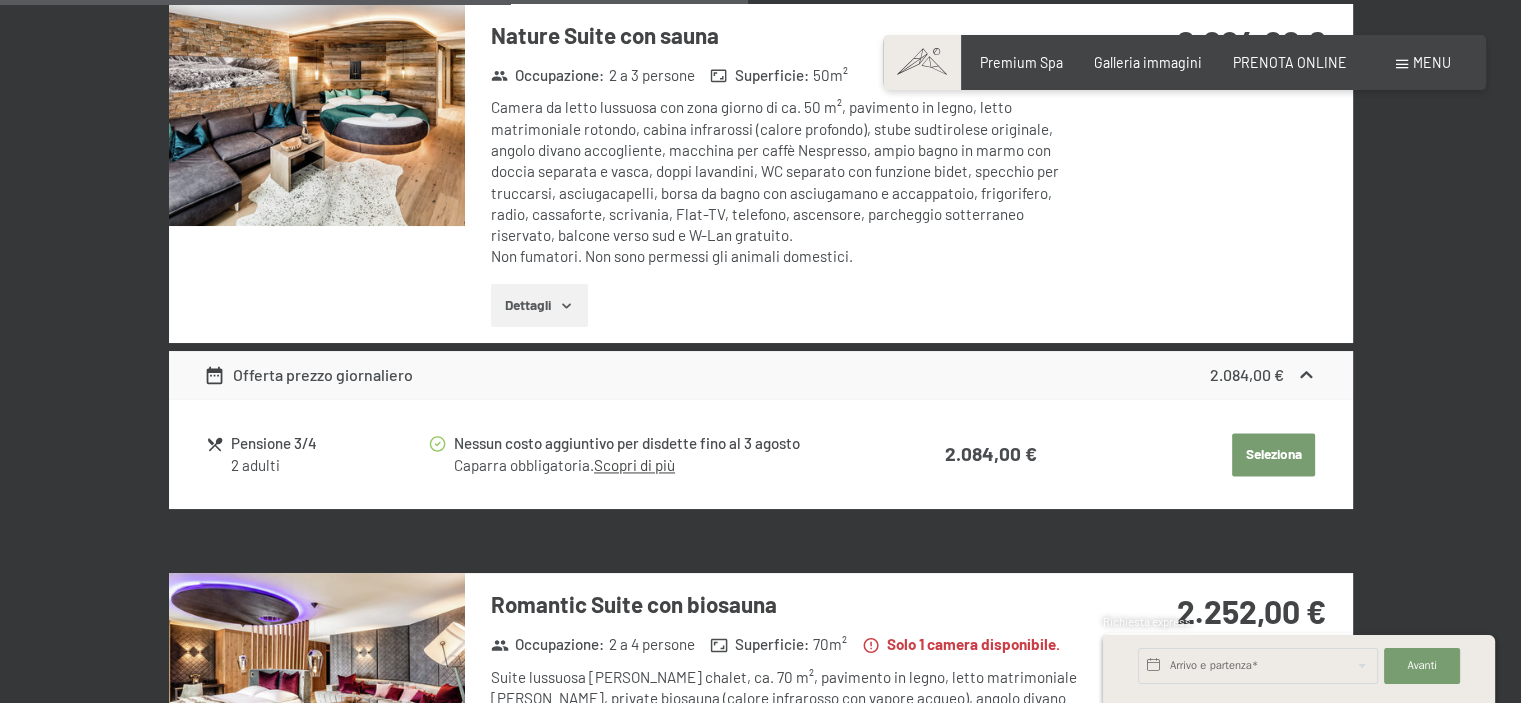scroll, scrollTop: 3215, scrollLeft: 0, axis: vertical 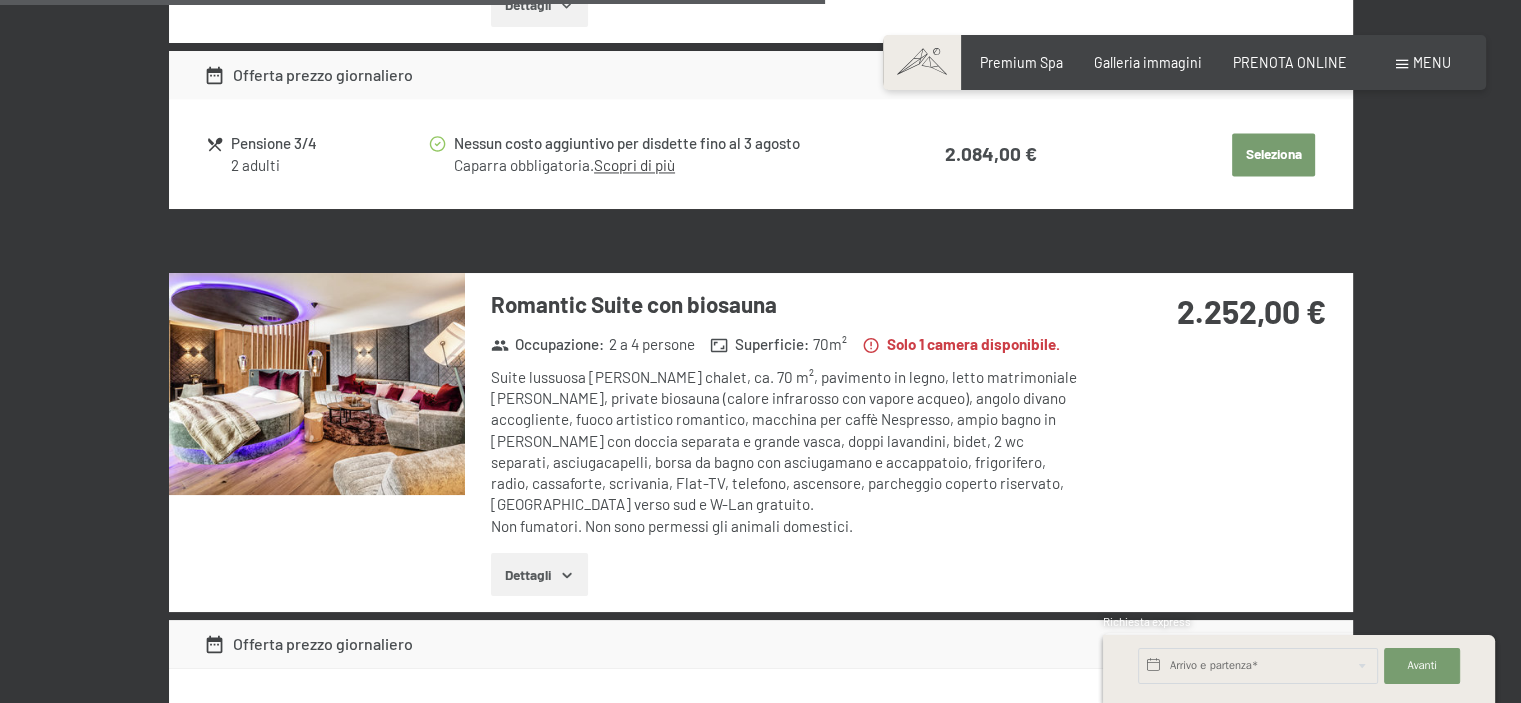 click at bounding box center (317, 384) 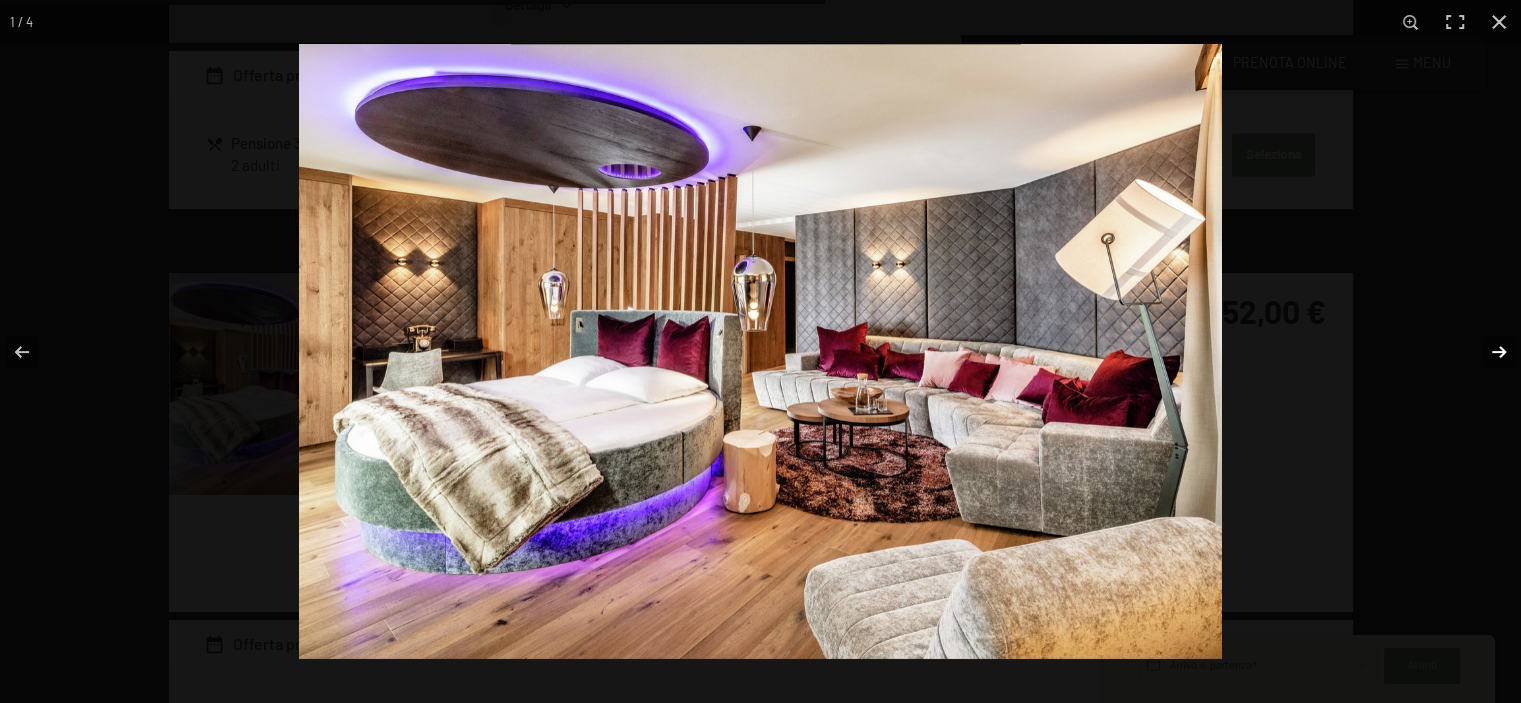 click at bounding box center (1486, 352) 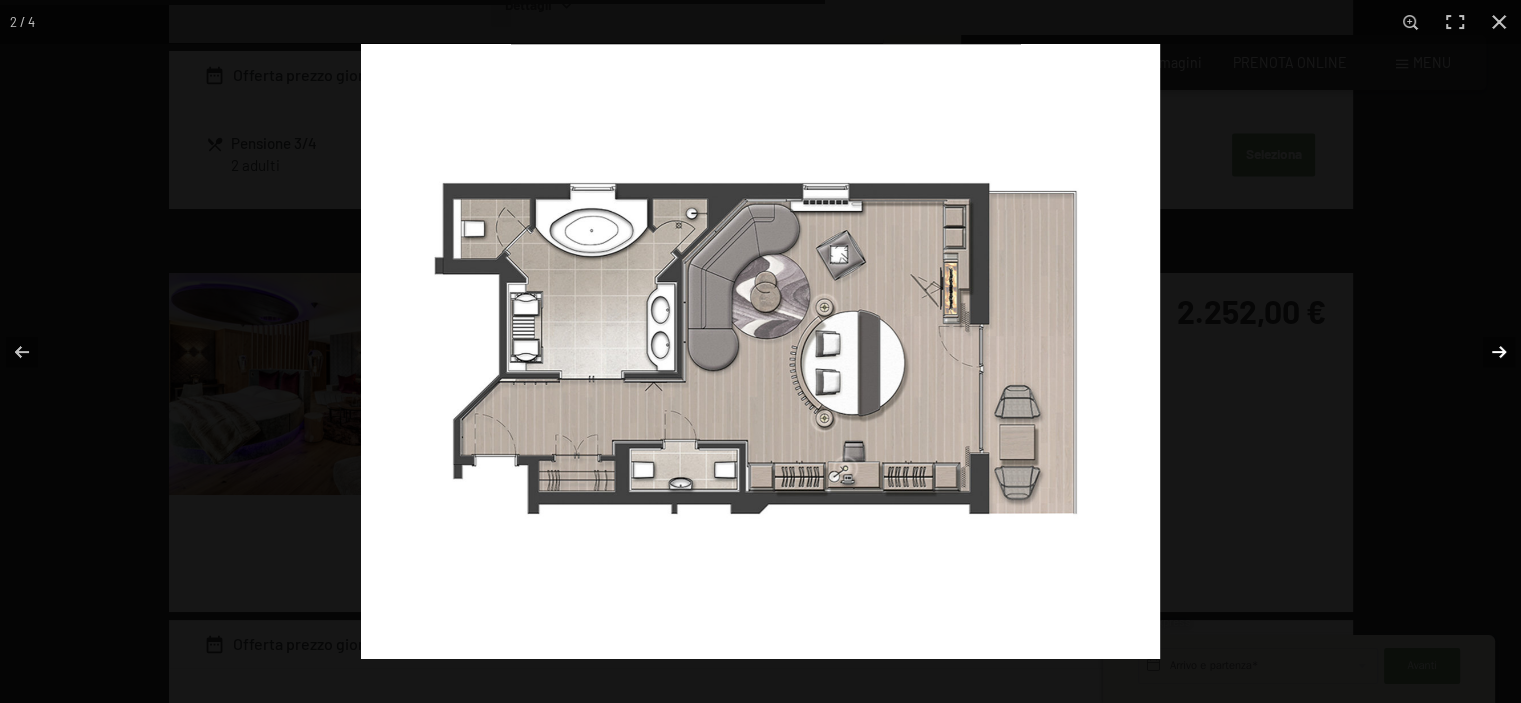 click at bounding box center [1486, 352] 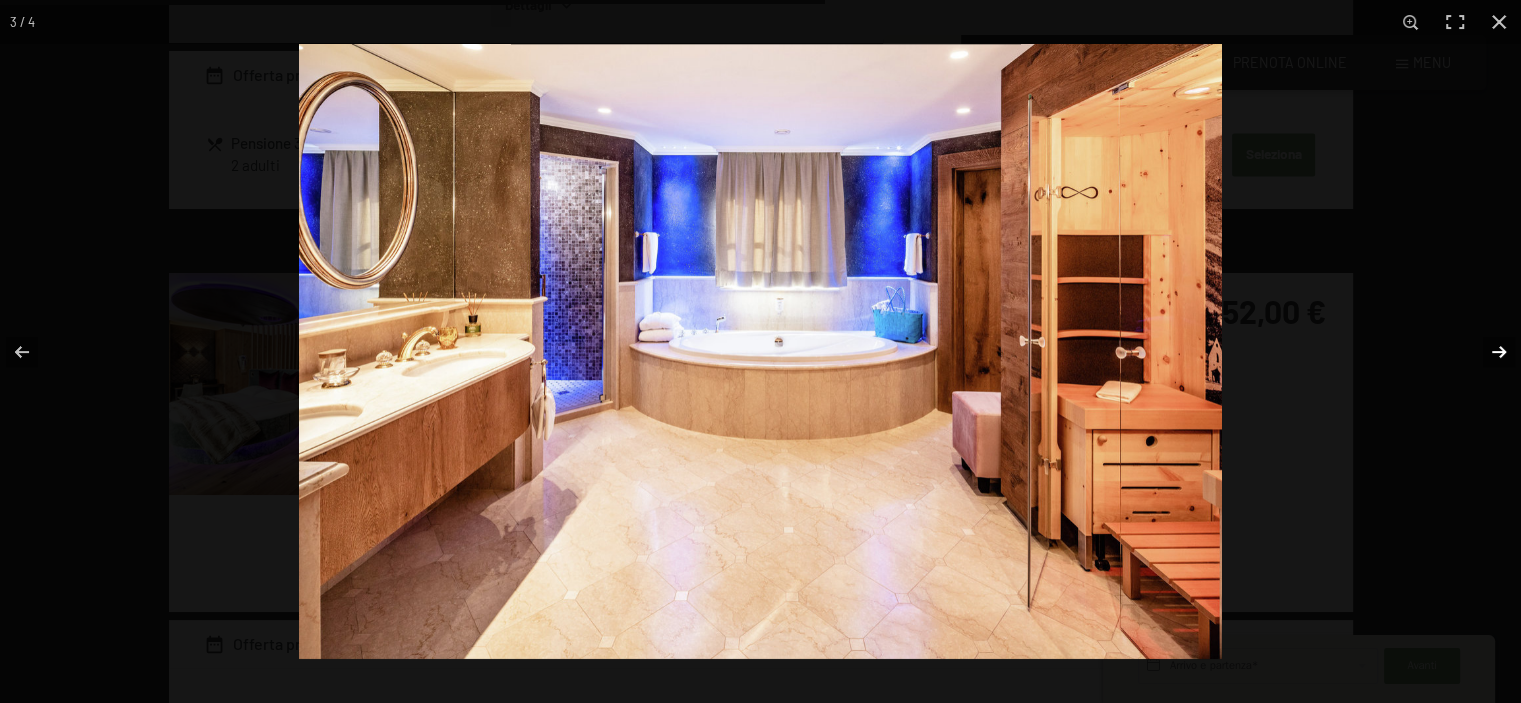 click at bounding box center (1486, 352) 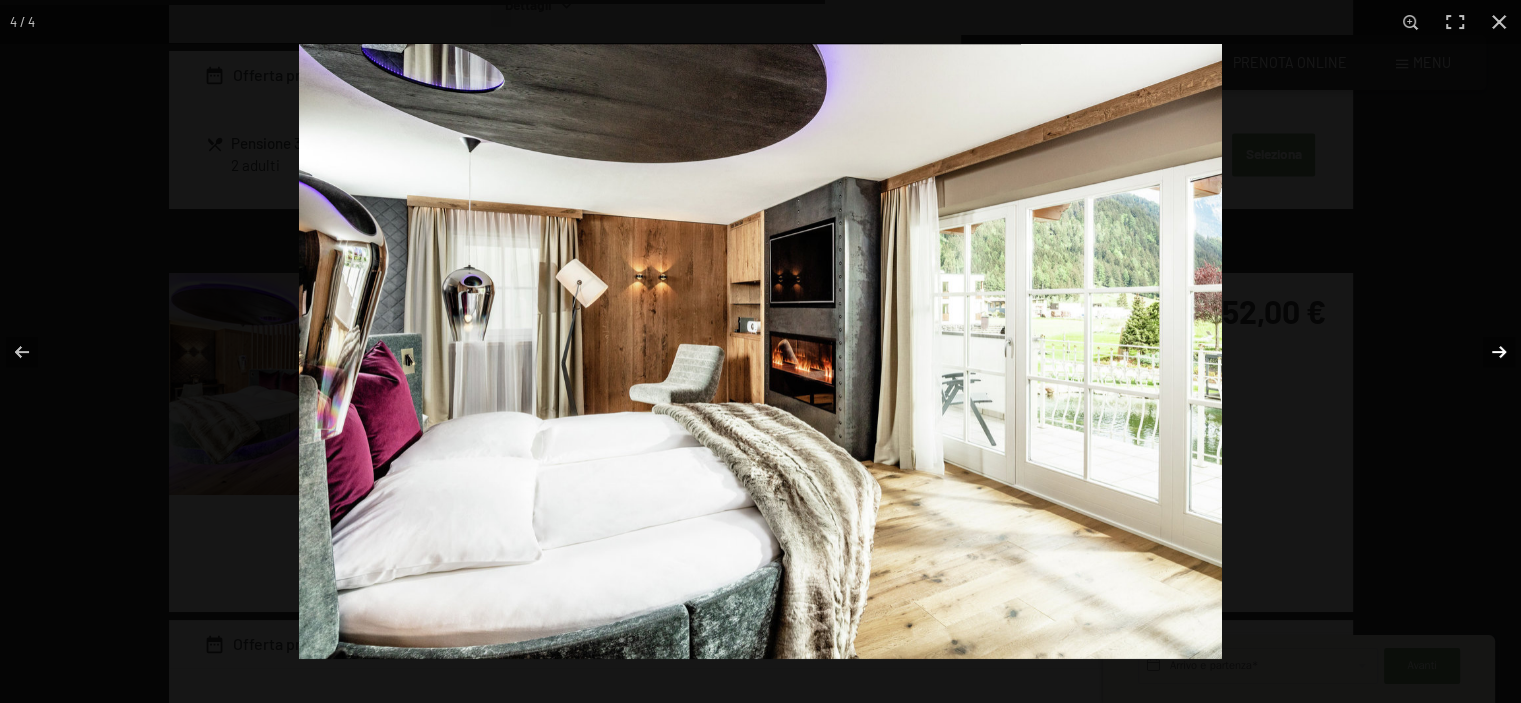 click at bounding box center [1486, 352] 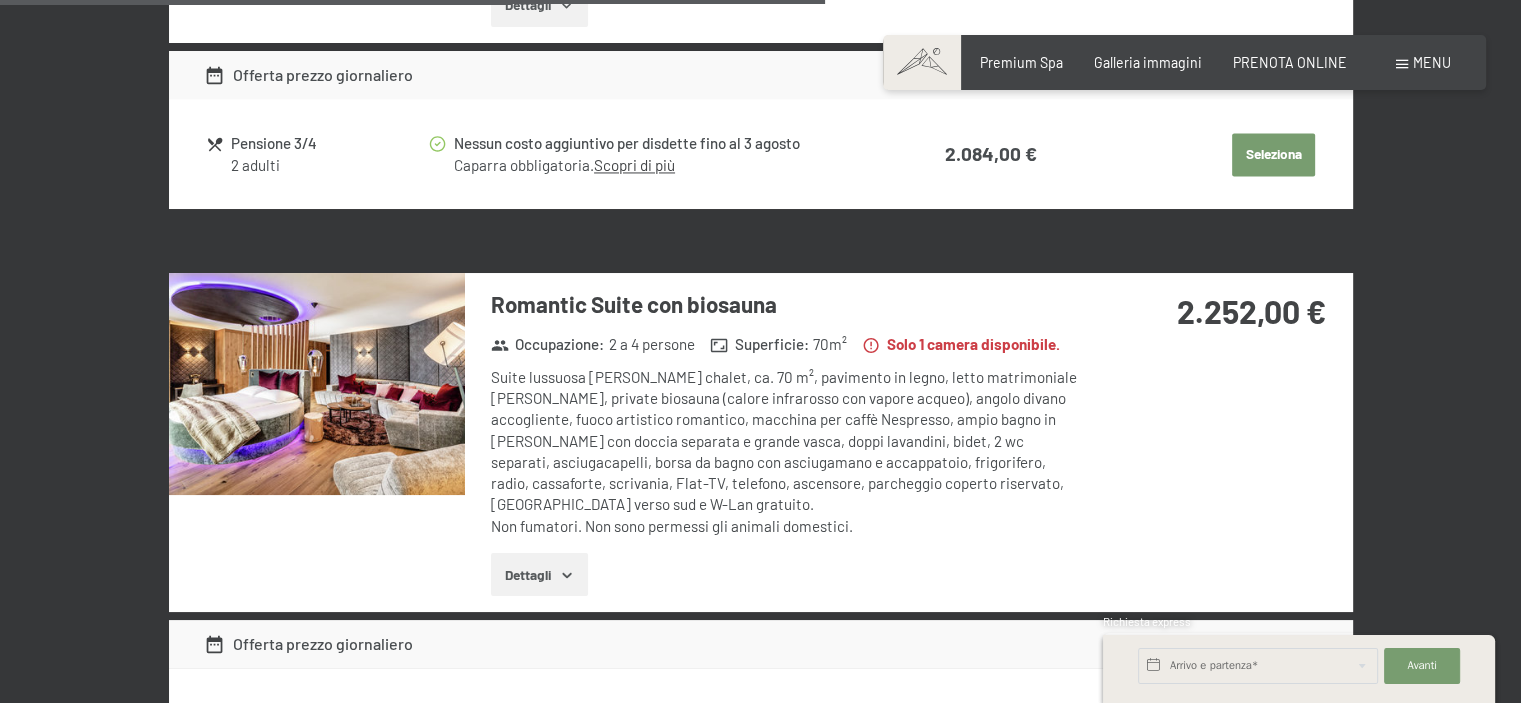 click at bounding box center [0, 0] 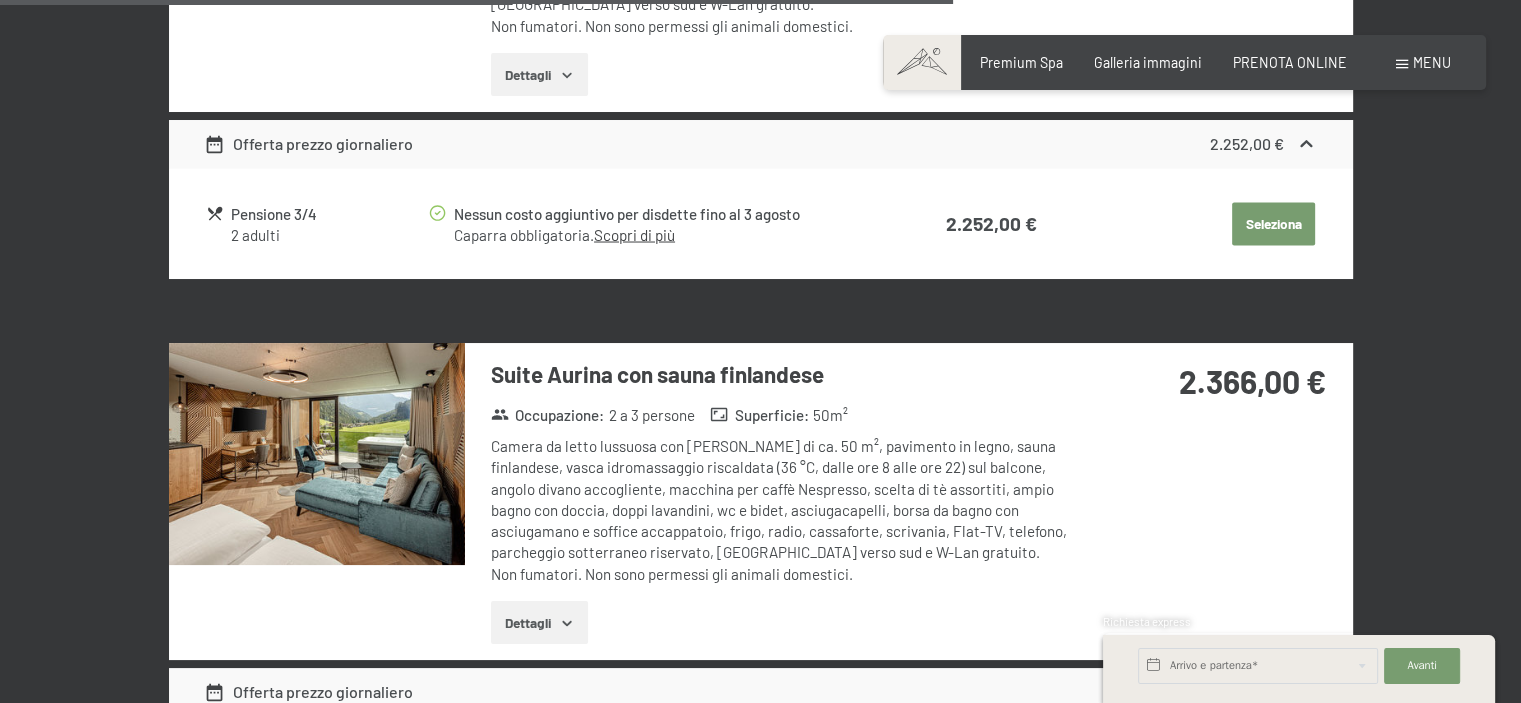 scroll, scrollTop: 3815, scrollLeft: 0, axis: vertical 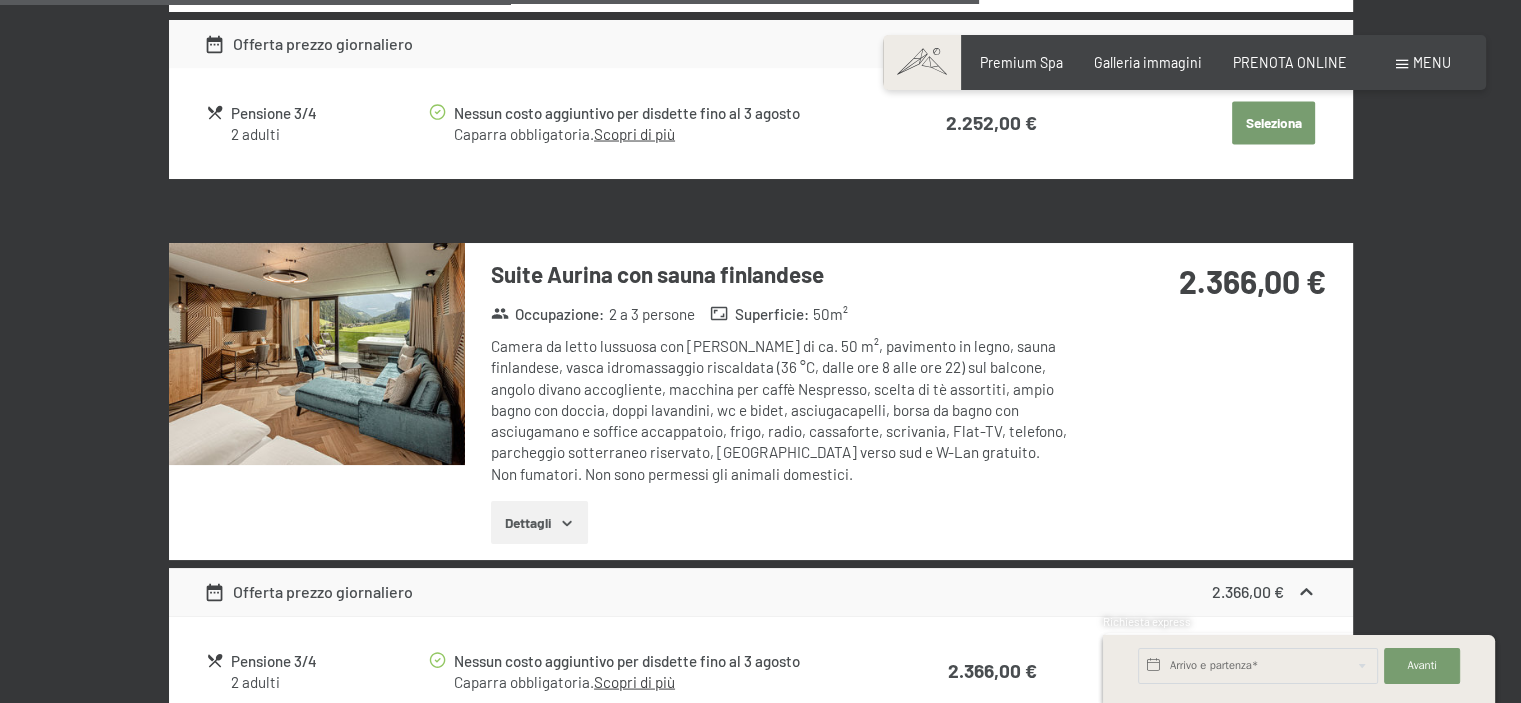 click at bounding box center [317, 354] 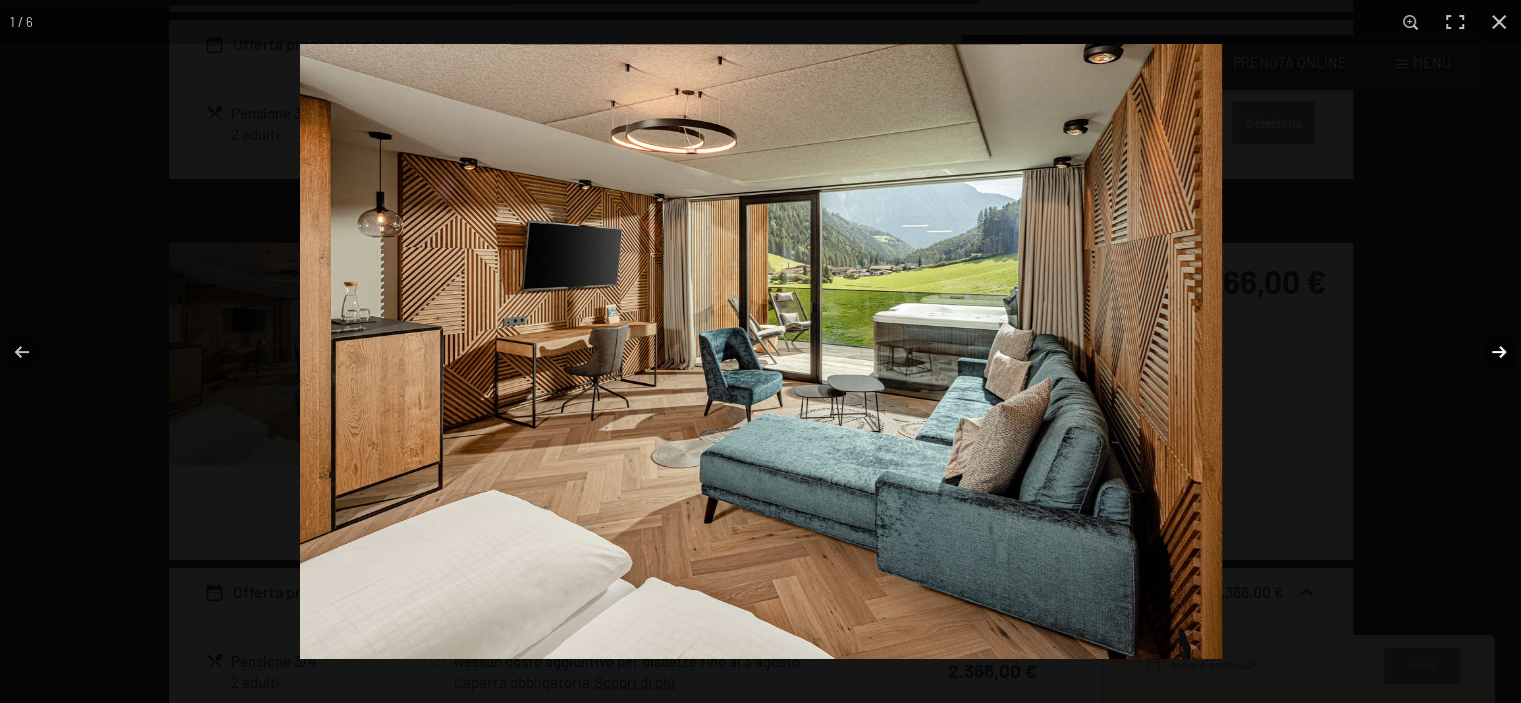 click at bounding box center [1486, 352] 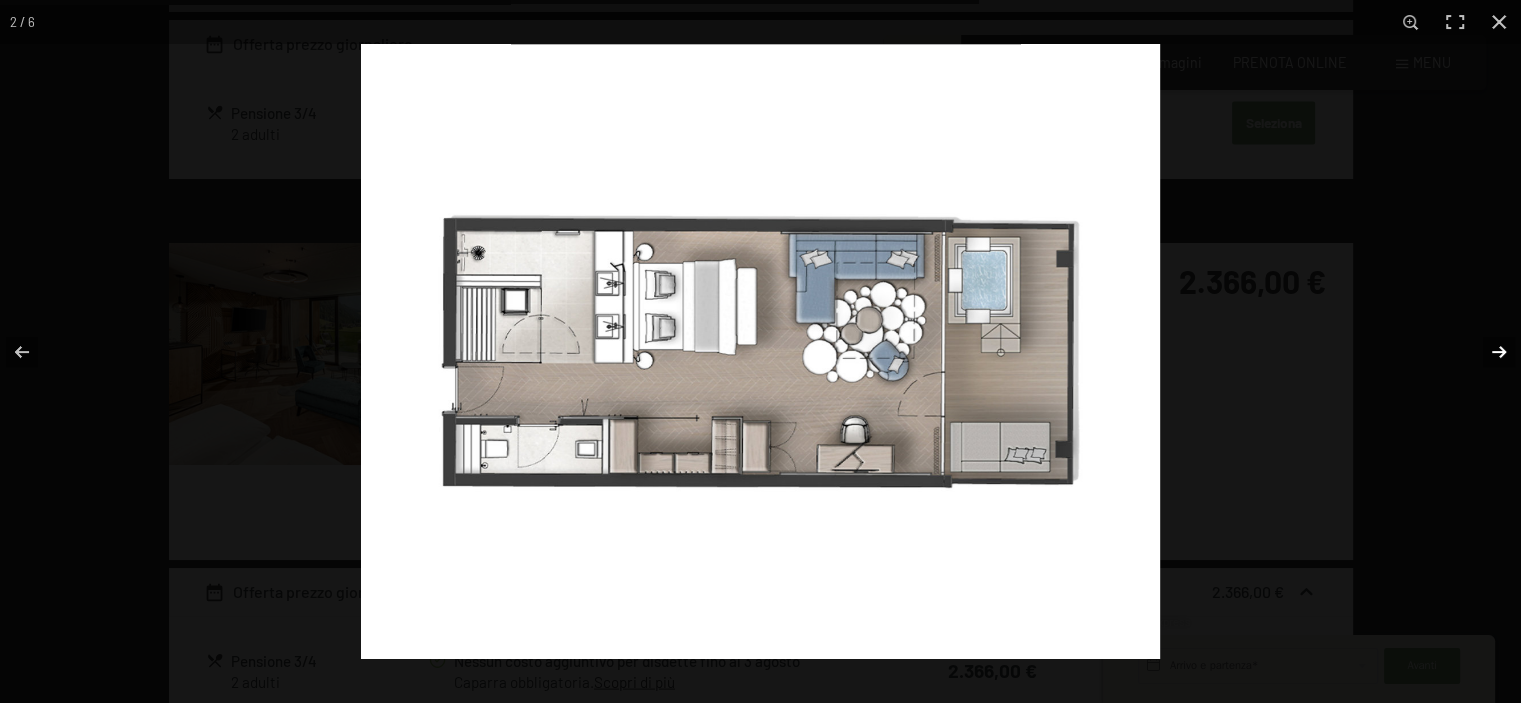 click at bounding box center [1486, 352] 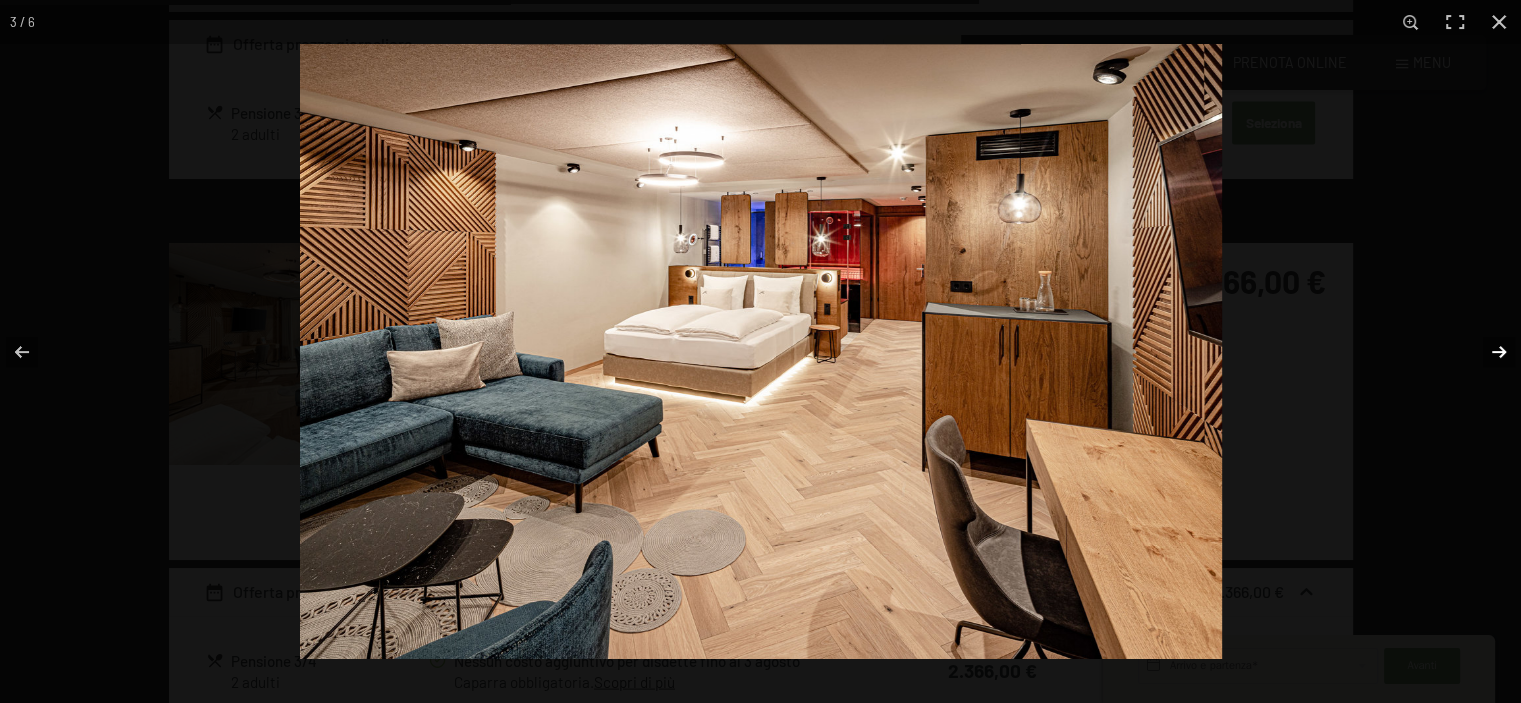 click at bounding box center [1486, 352] 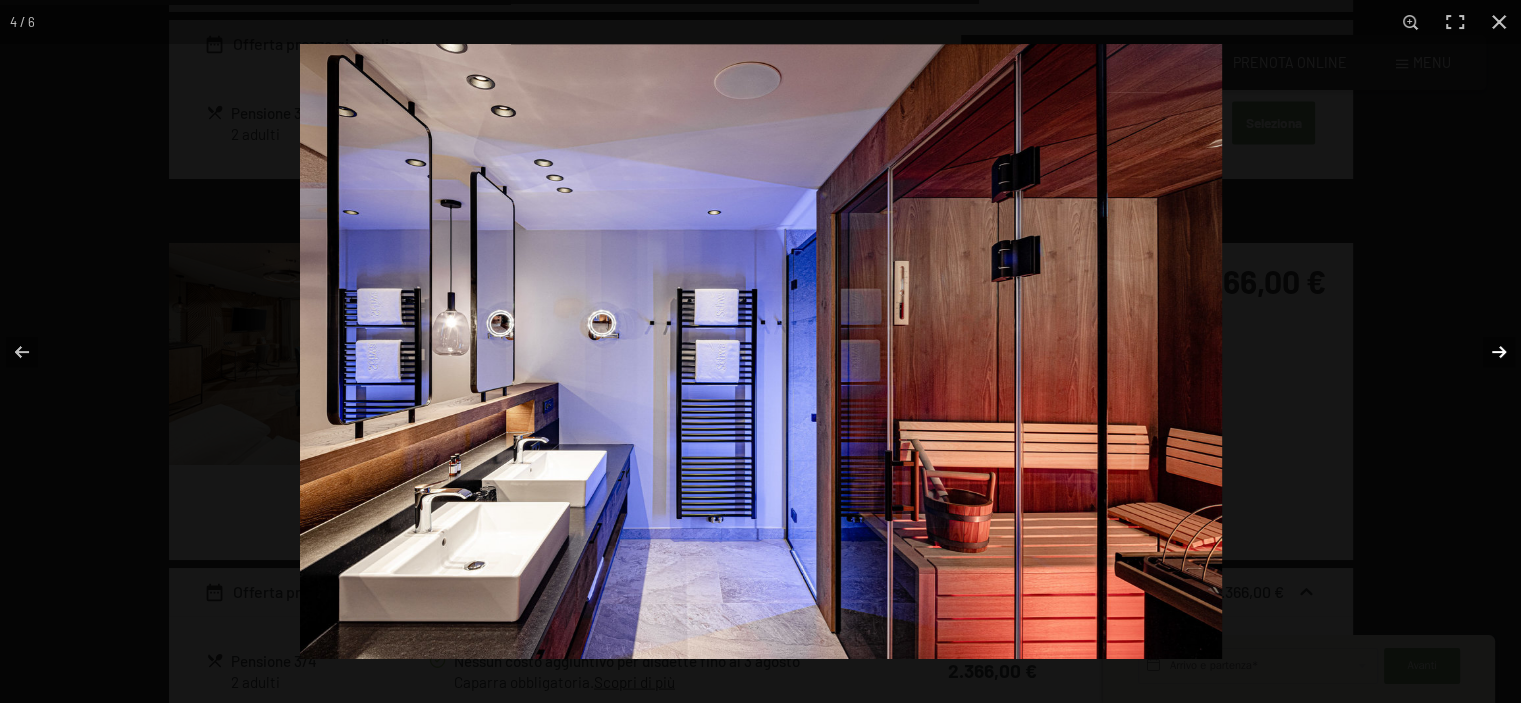 click at bounding box center (1486, 352) 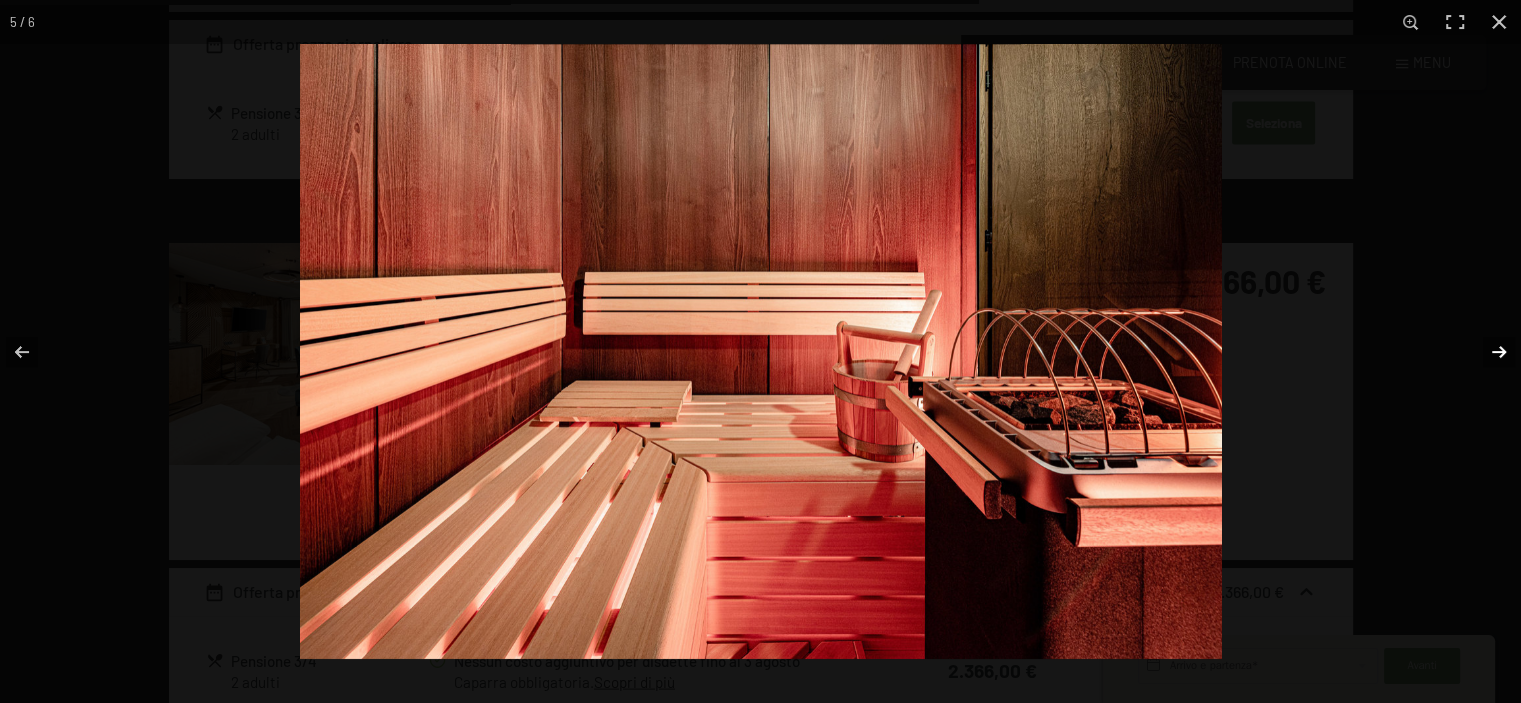 click at bounding box center [1486, 352] 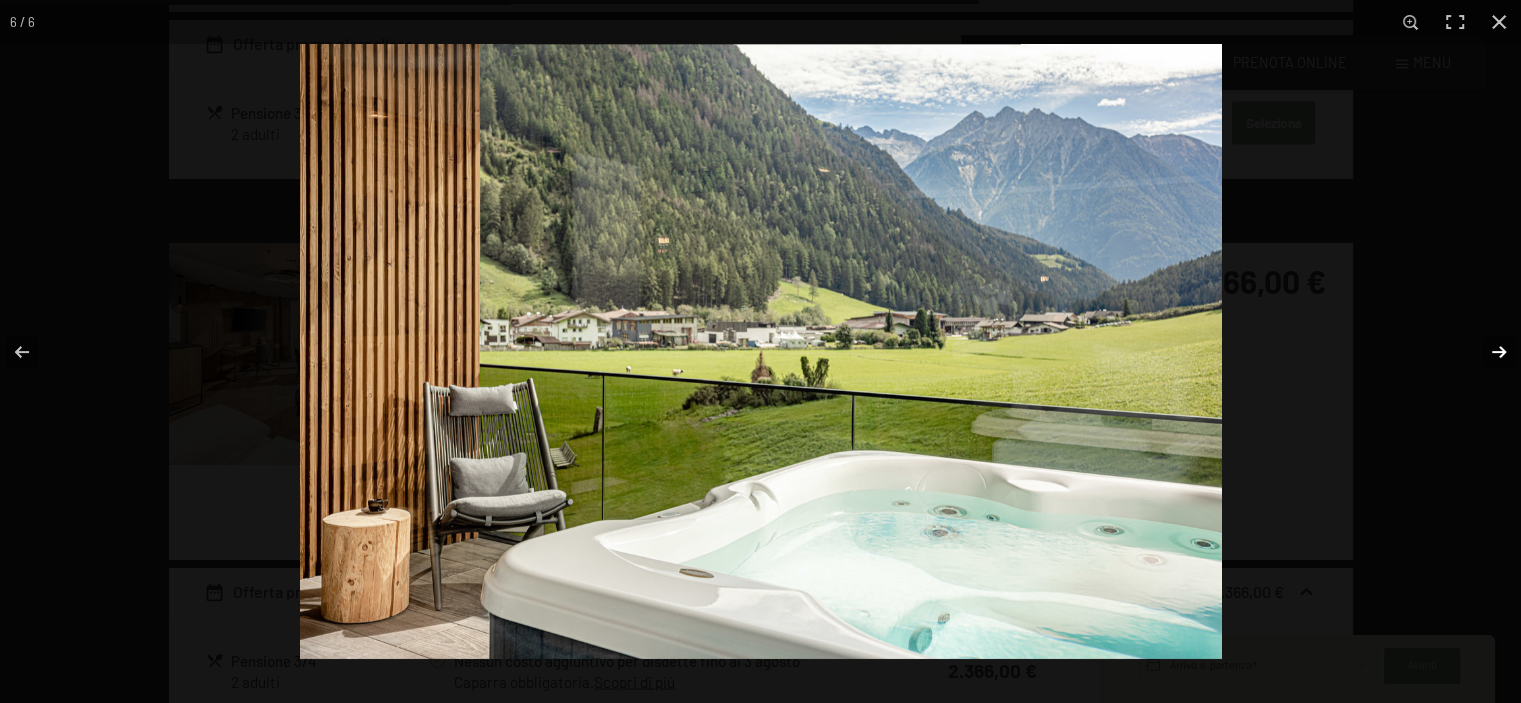 click at bounding box center [1486, 352] 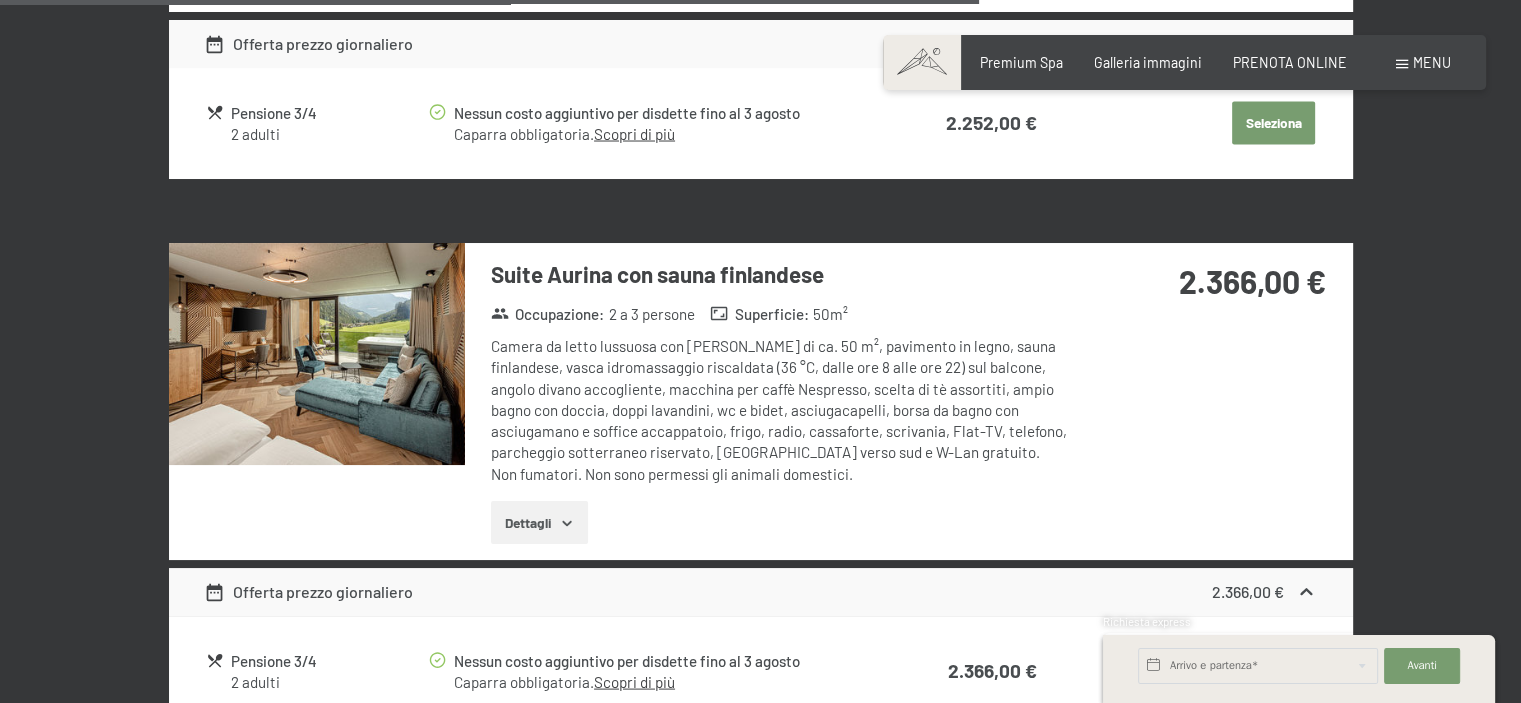 click at bounding box center [0, 0] 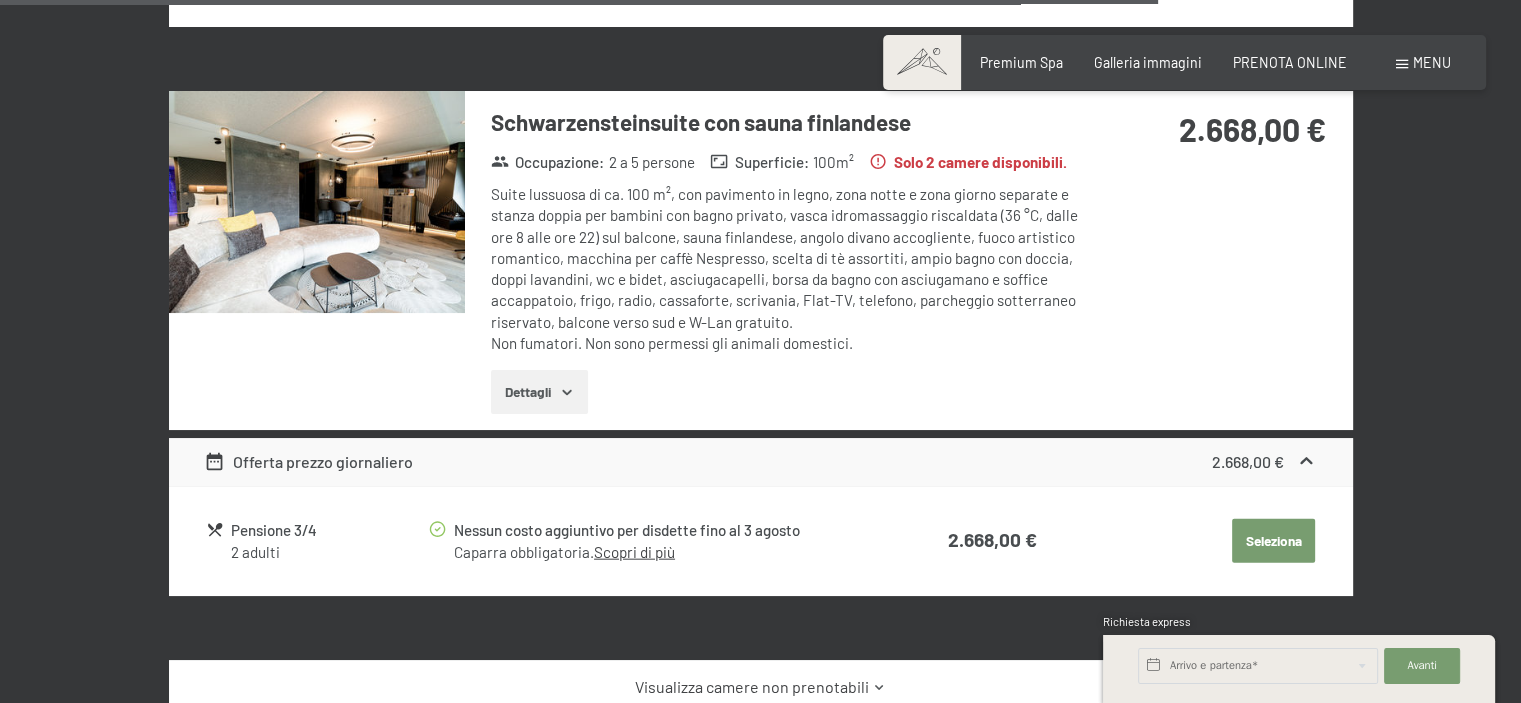 scroll, scrollTop: 4315, scrollLeft: 0, axis: vertical 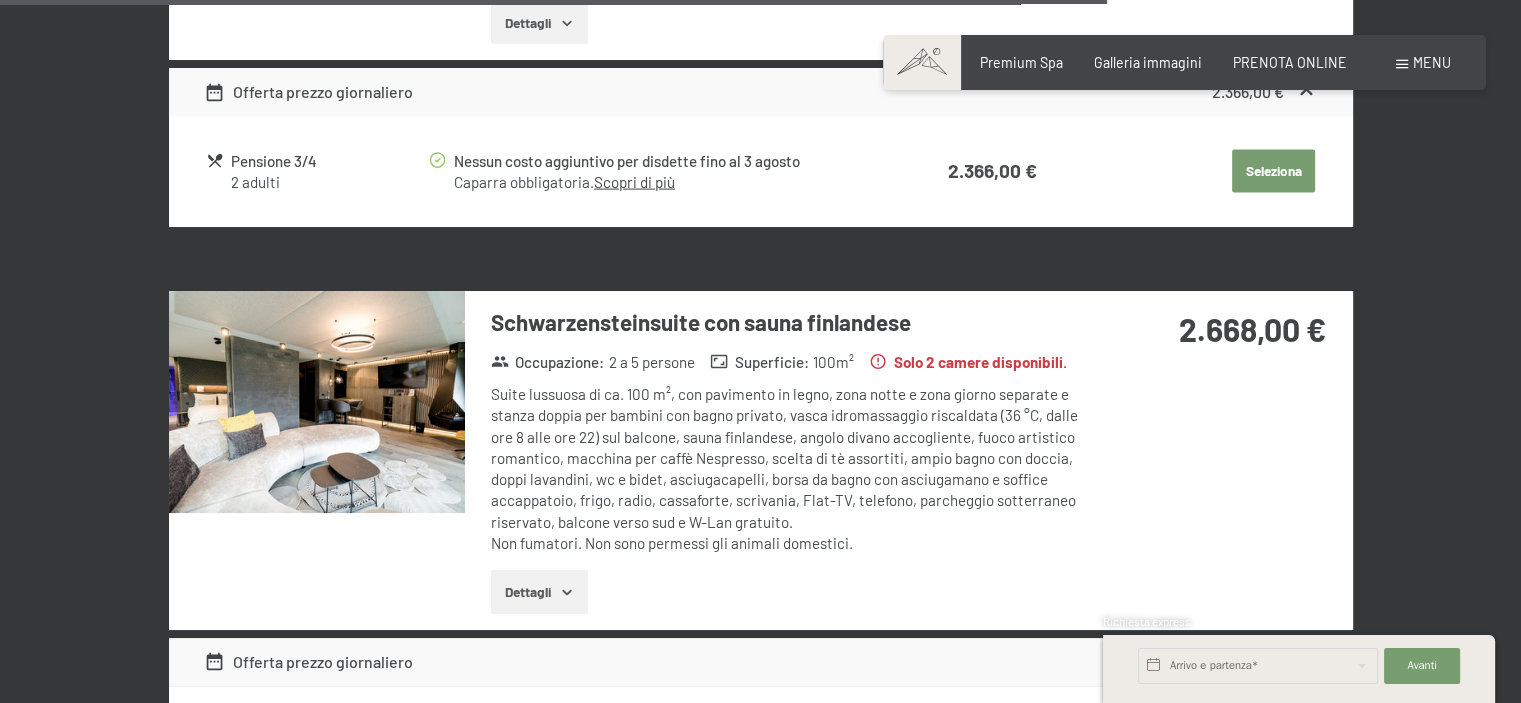 click at bounding box center [317, 402] 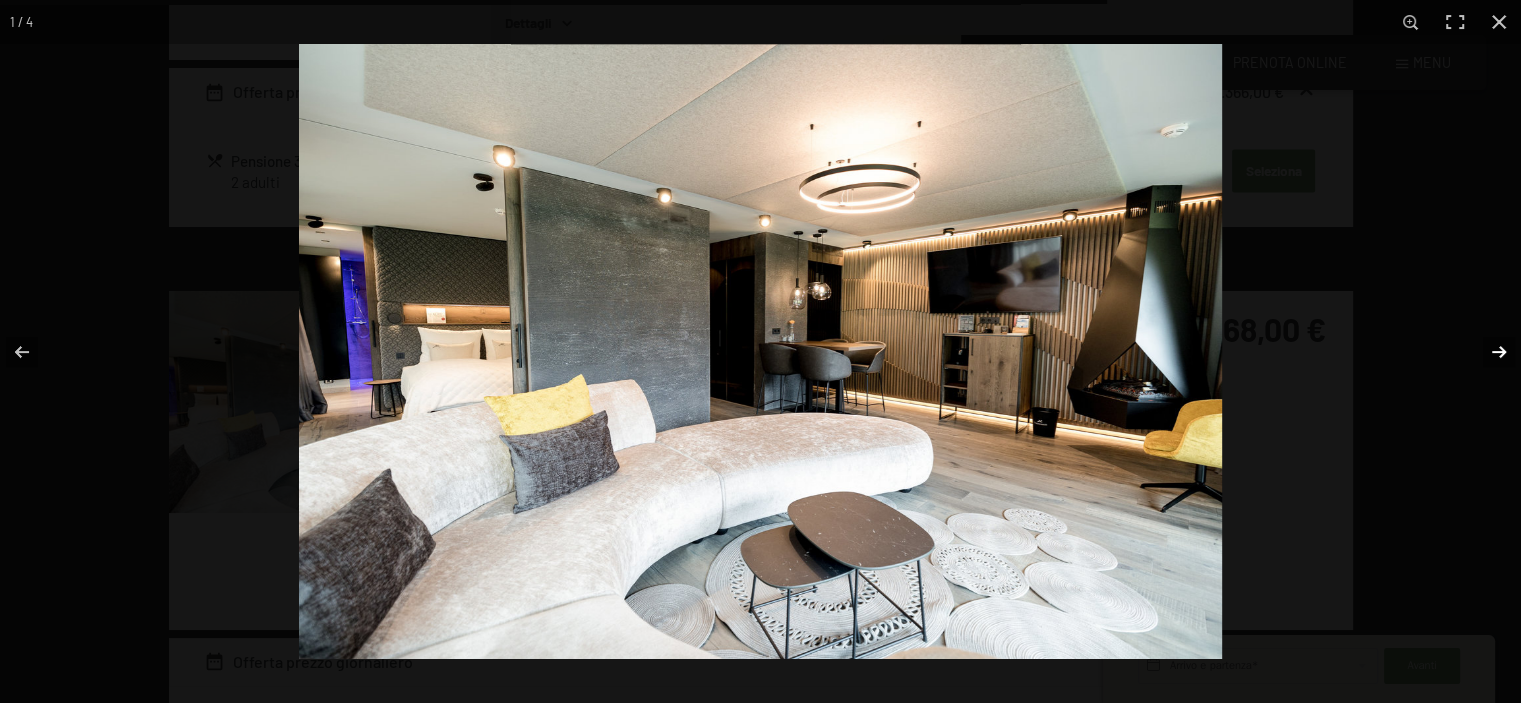 click at bounding box center [1486, 352] 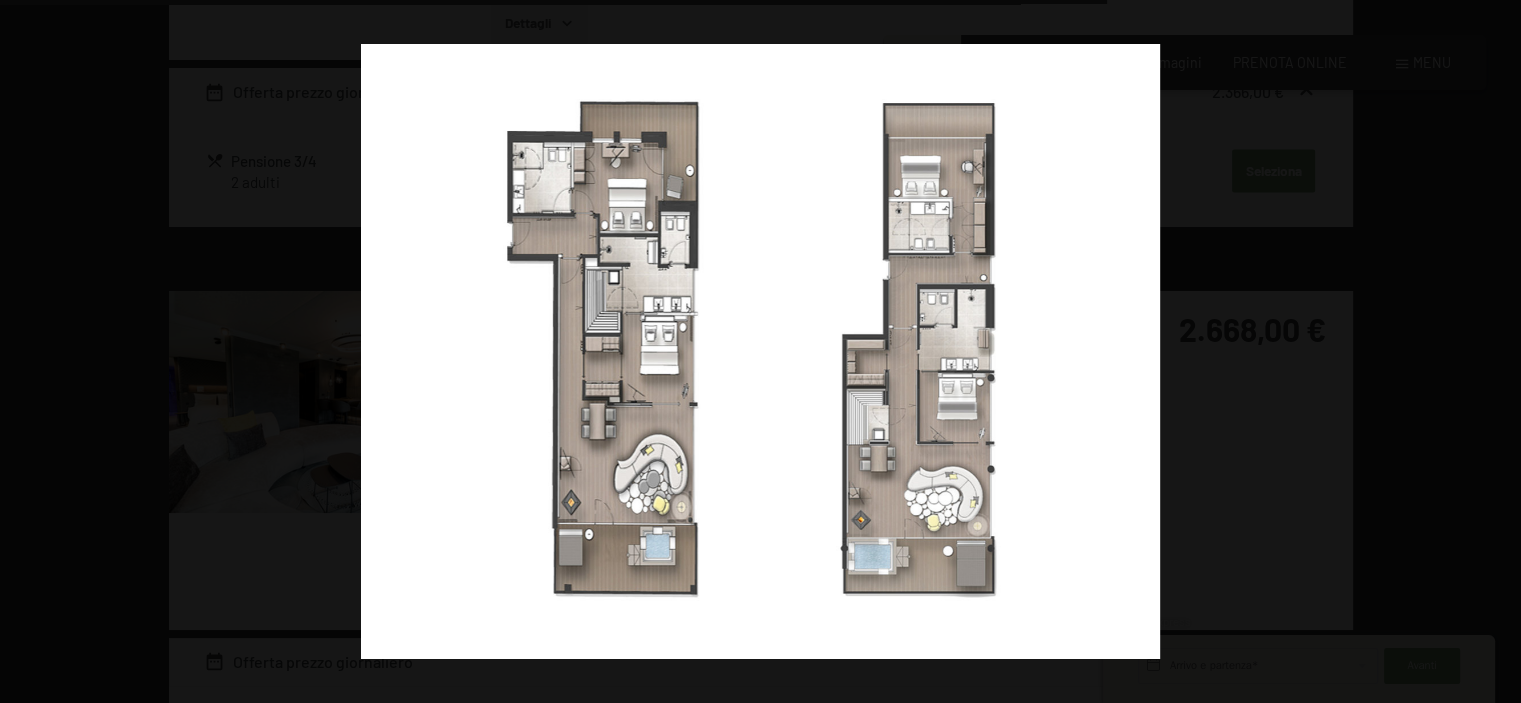click at bounding box center (1486, 352) 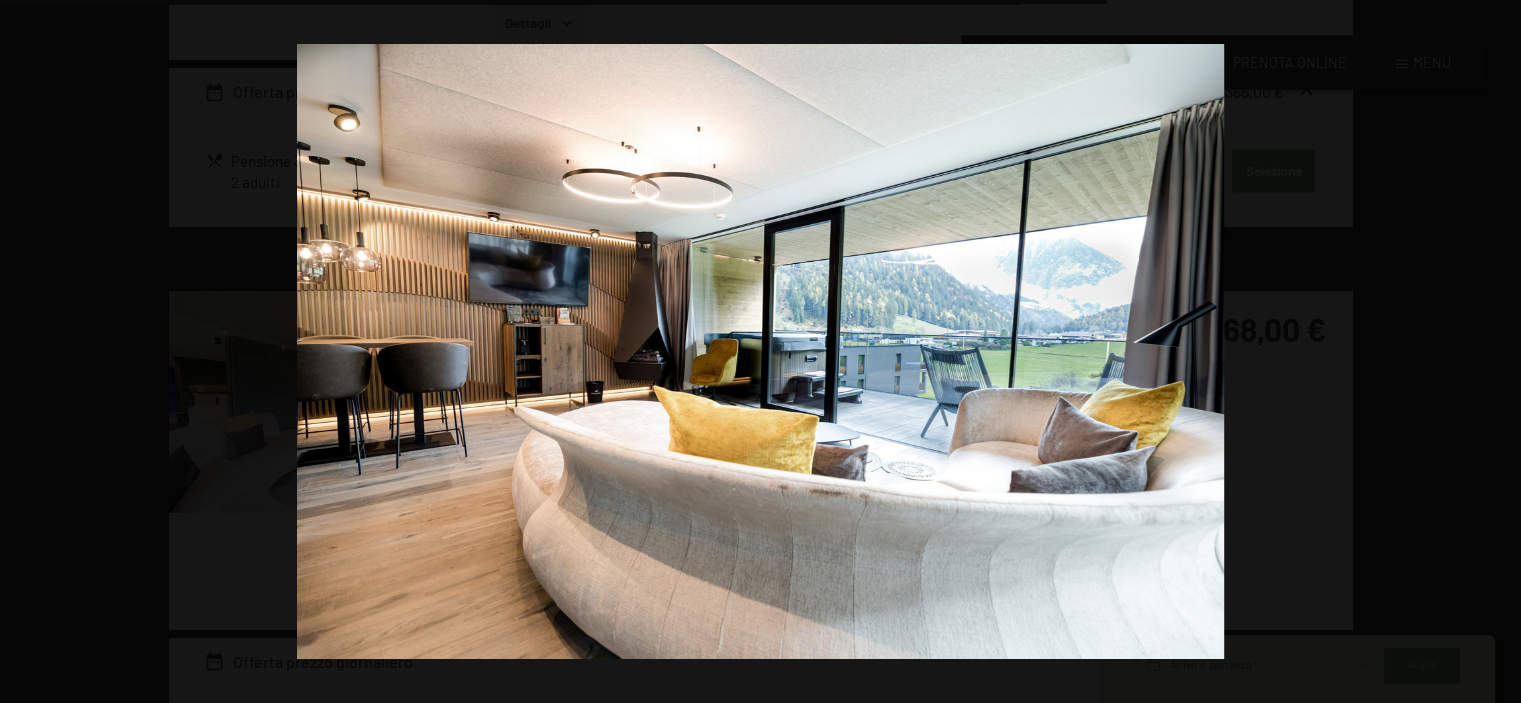 click at bounding box center [1486, 352] 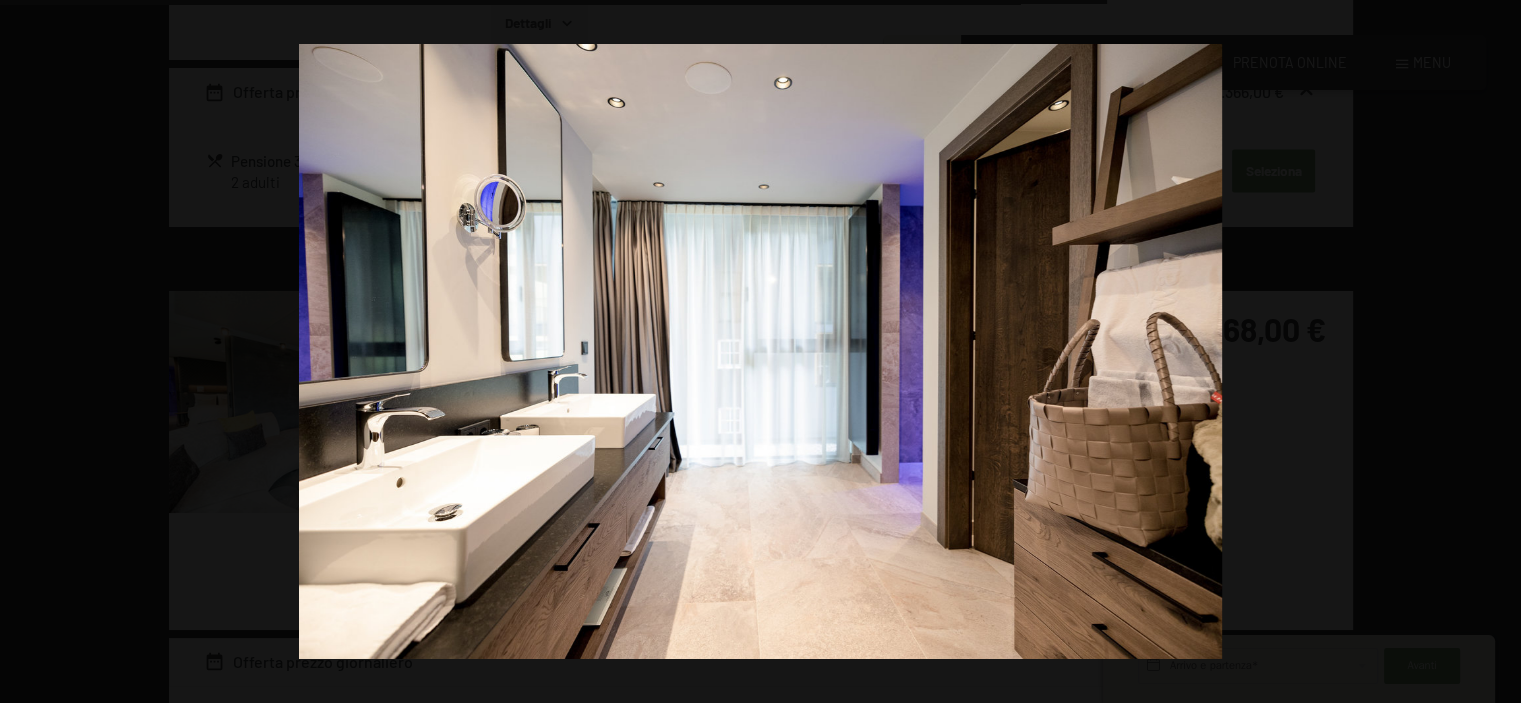 click at bounding box center (1486, 352) 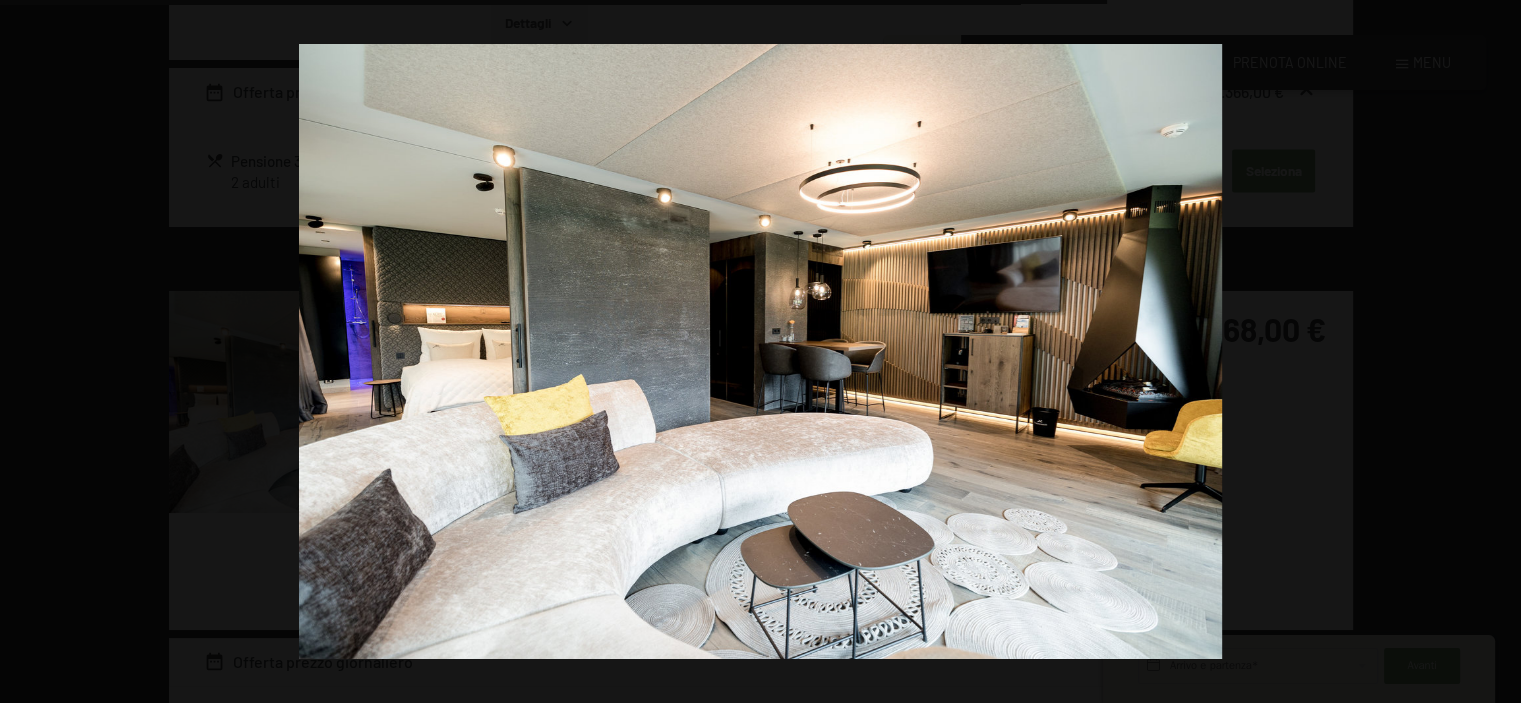 click at bounding box center [1486, 352] 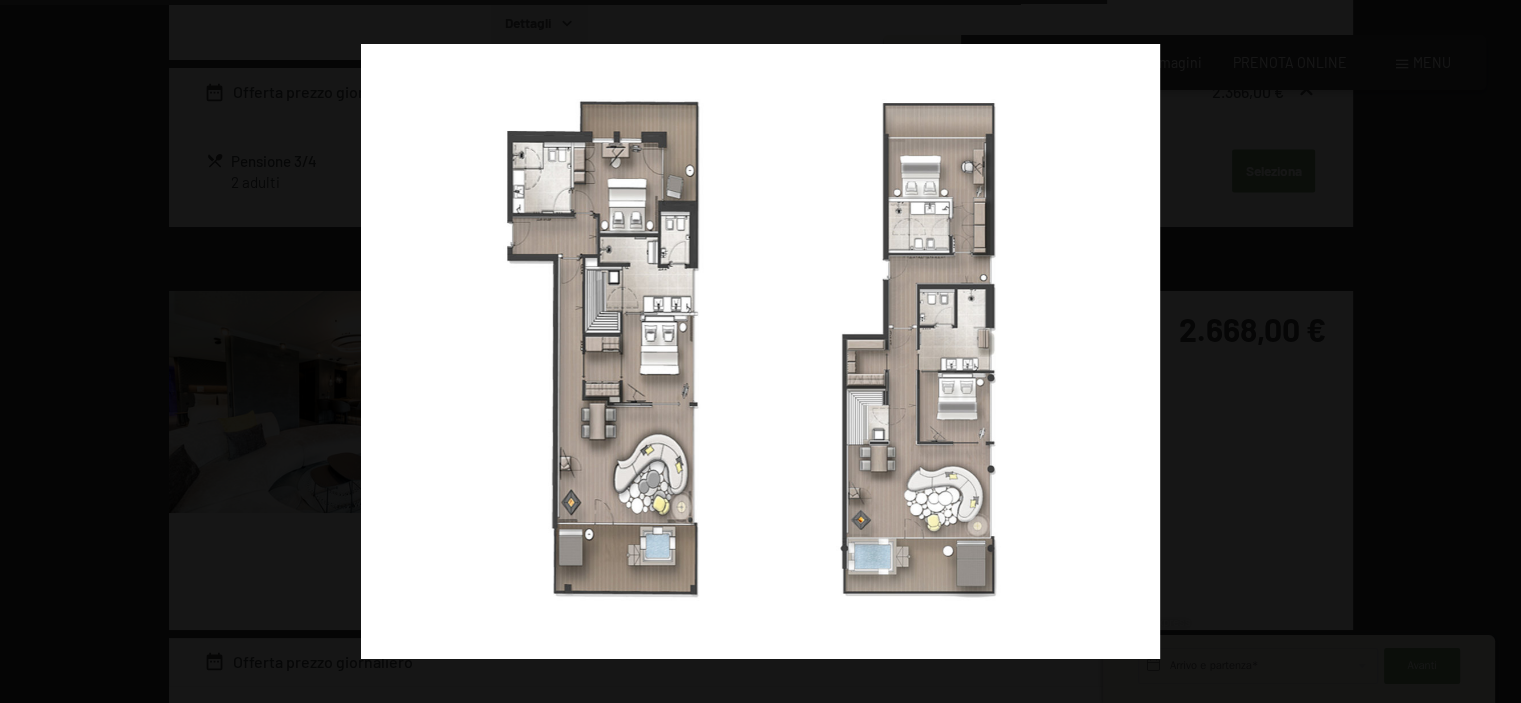 click at bounding box center [1486, 352] 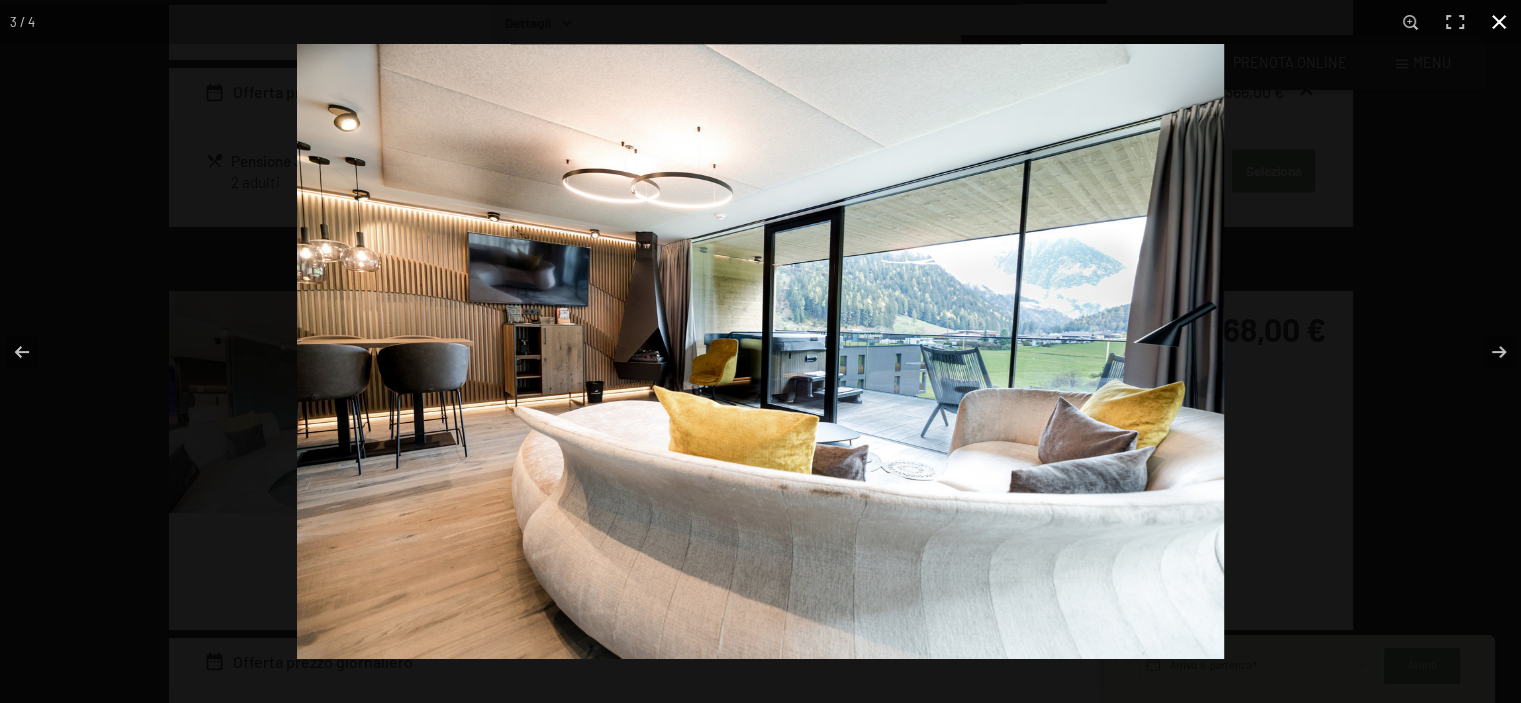 click at bounding box center (1499, 22) 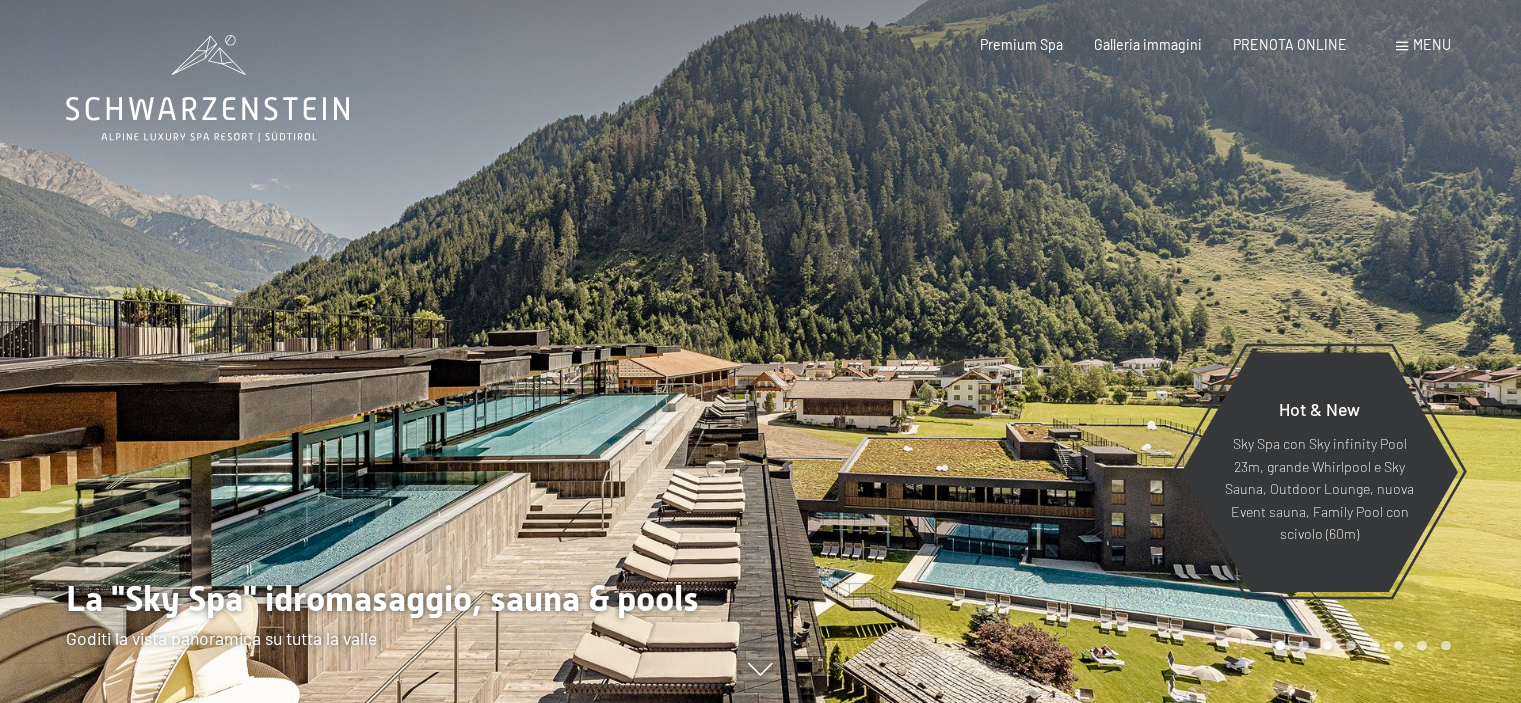 scroll, scrollTop: 0, scrollLeft: 0, axis: both 